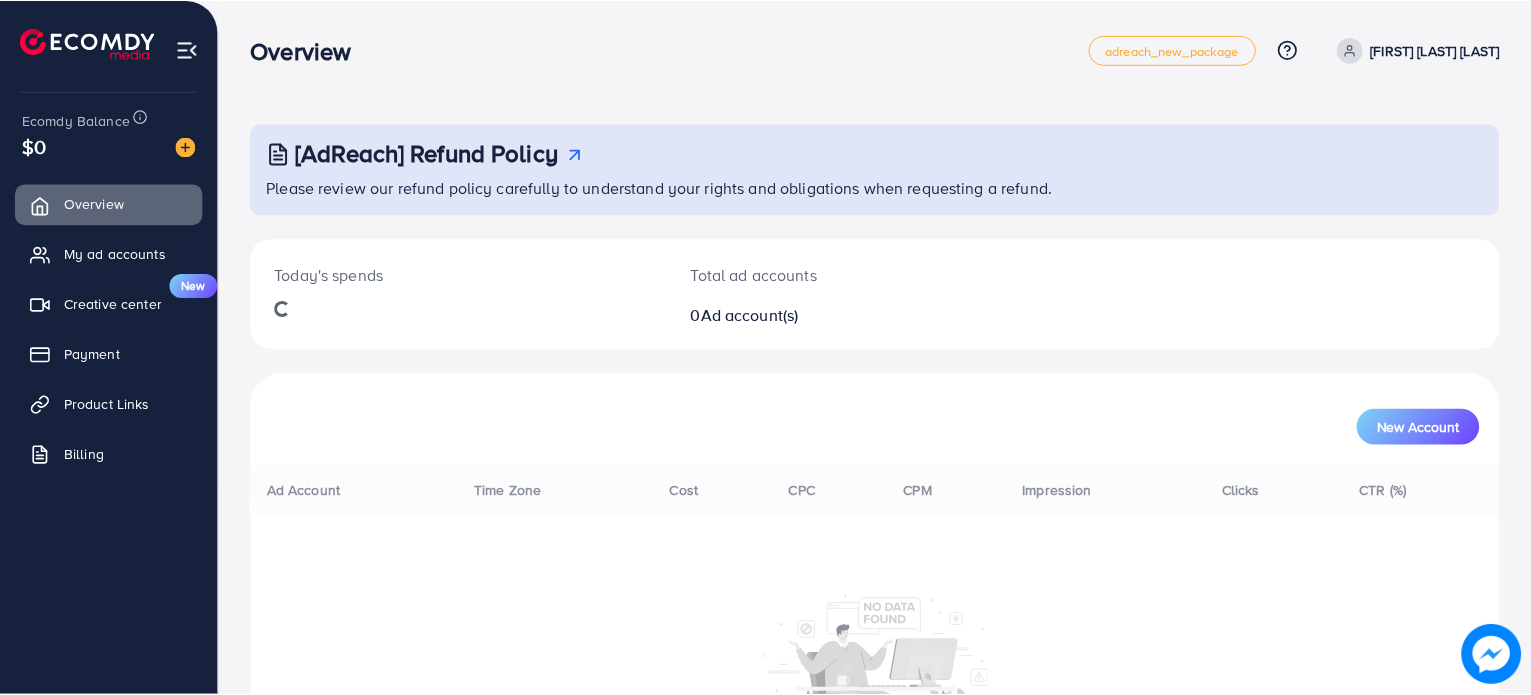 scroll, scrollTop: 0, scrollLeft: 0, axis: both 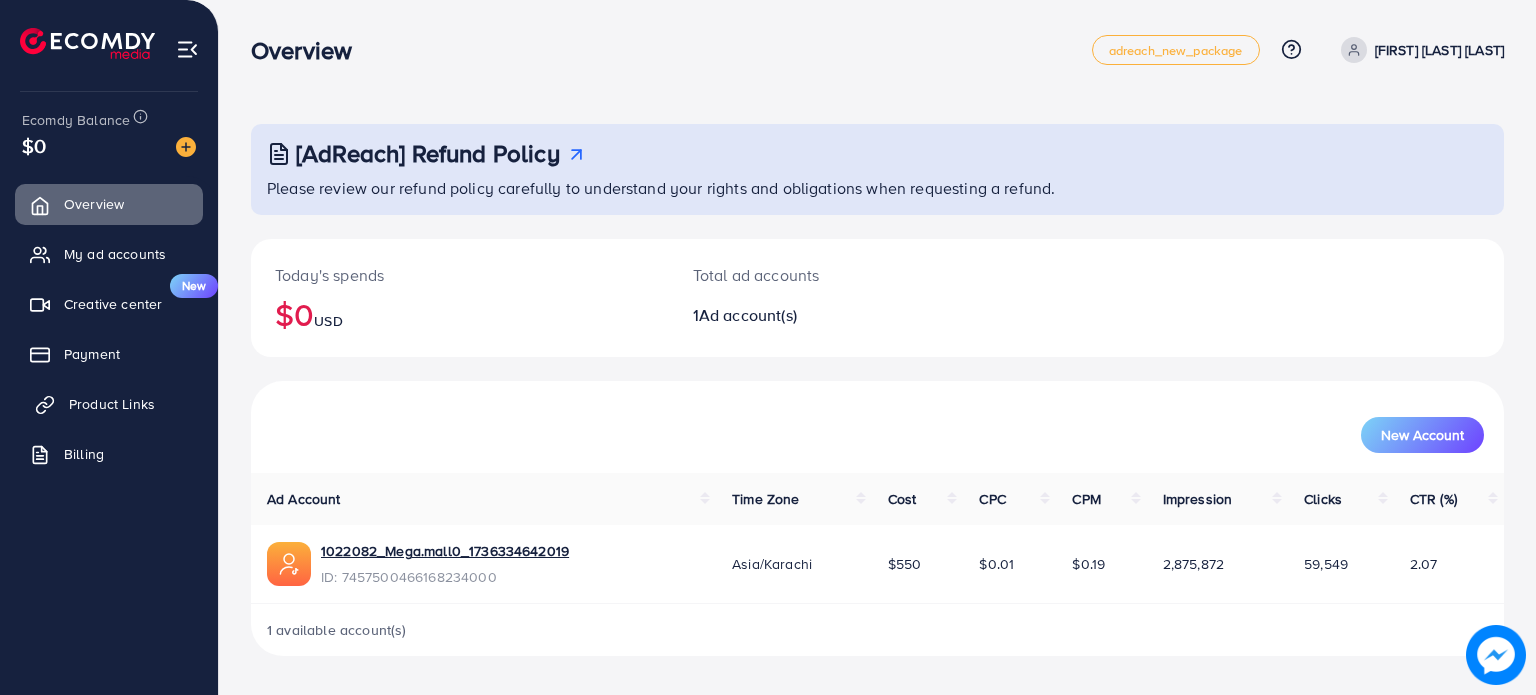 click on "Product Links" at bounding box center (112, 404) 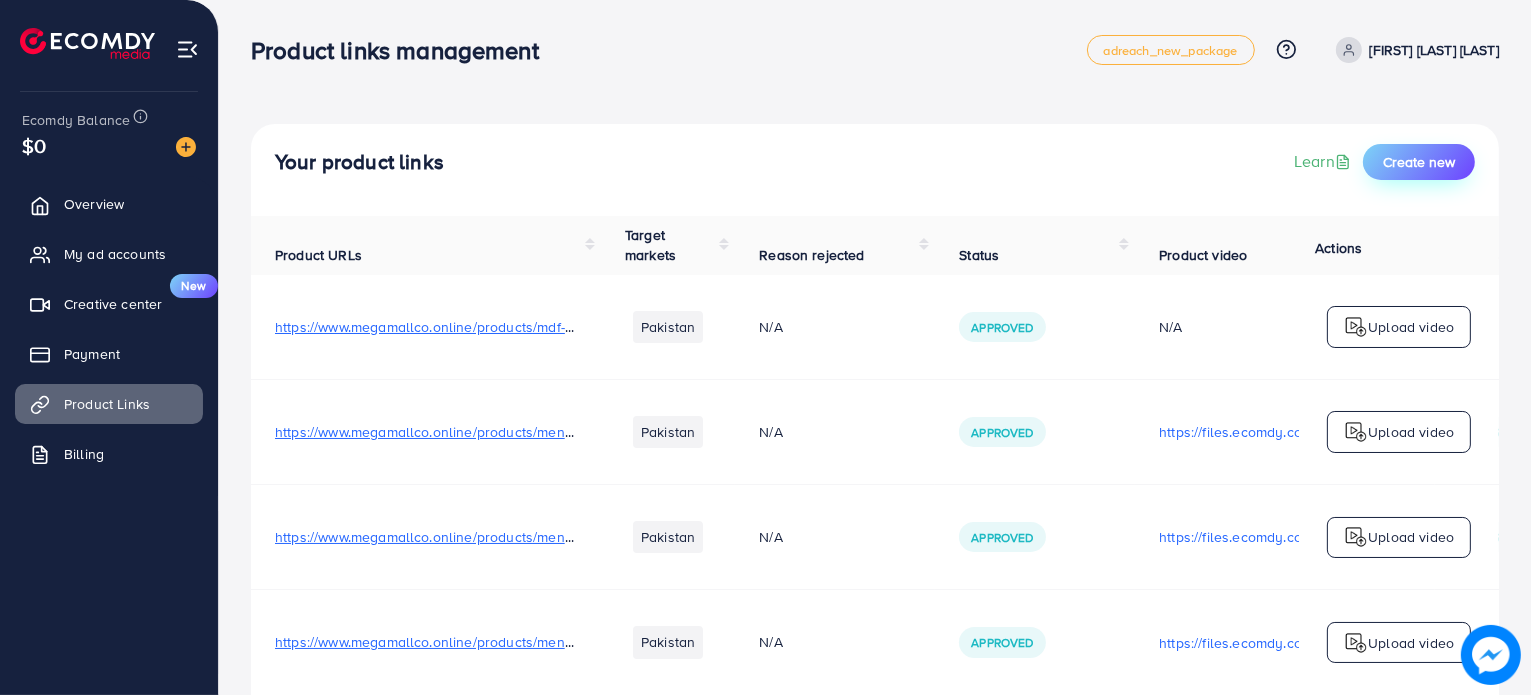 click on "Create new" at bounding box center [1419, 162] 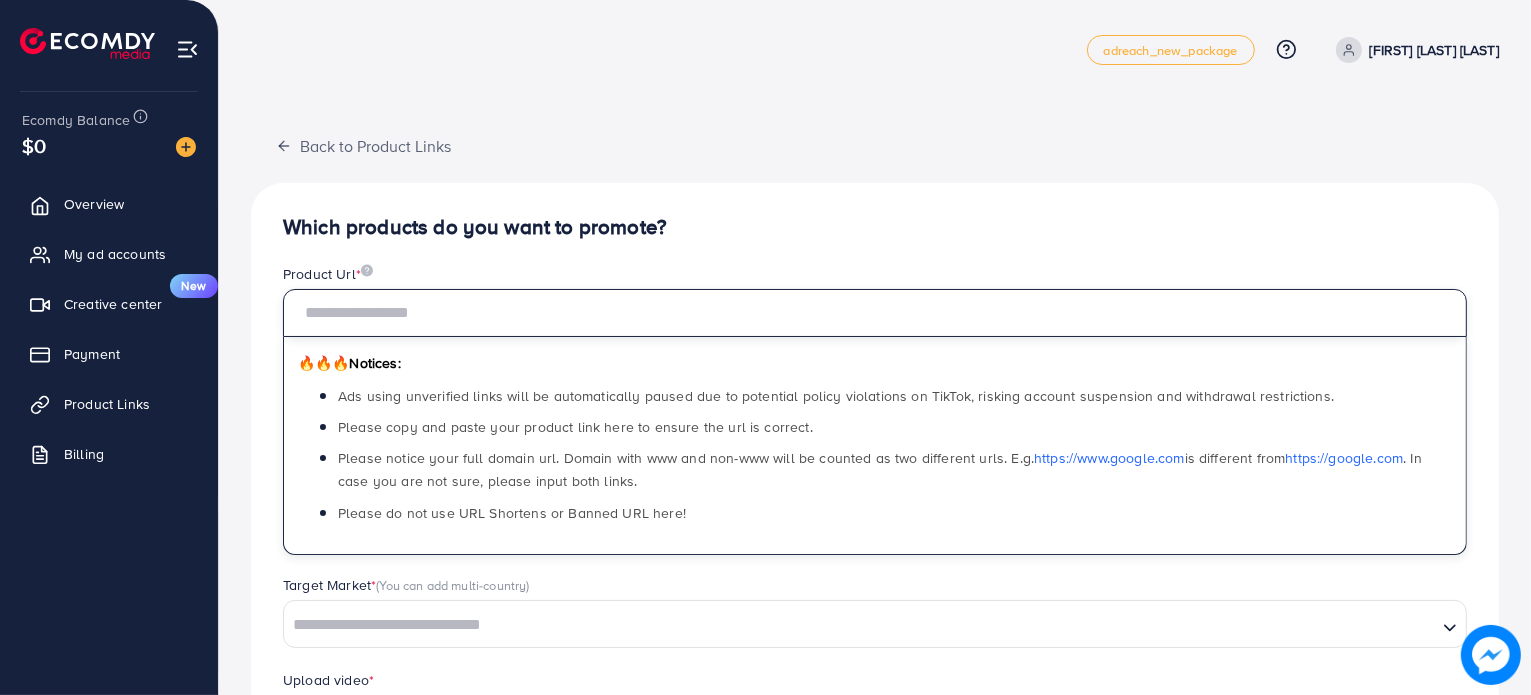 paste on "**********" 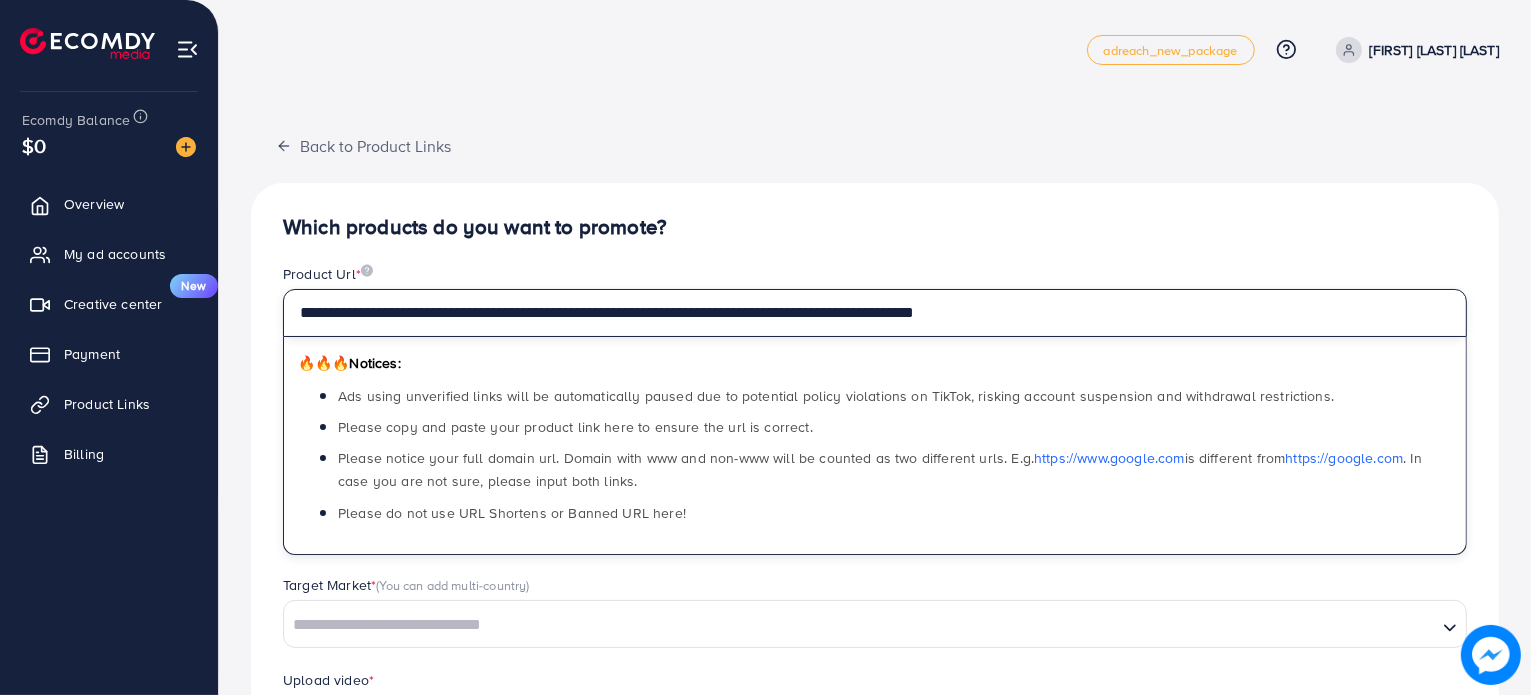 click on "**********" at bounding box center (875, 313) 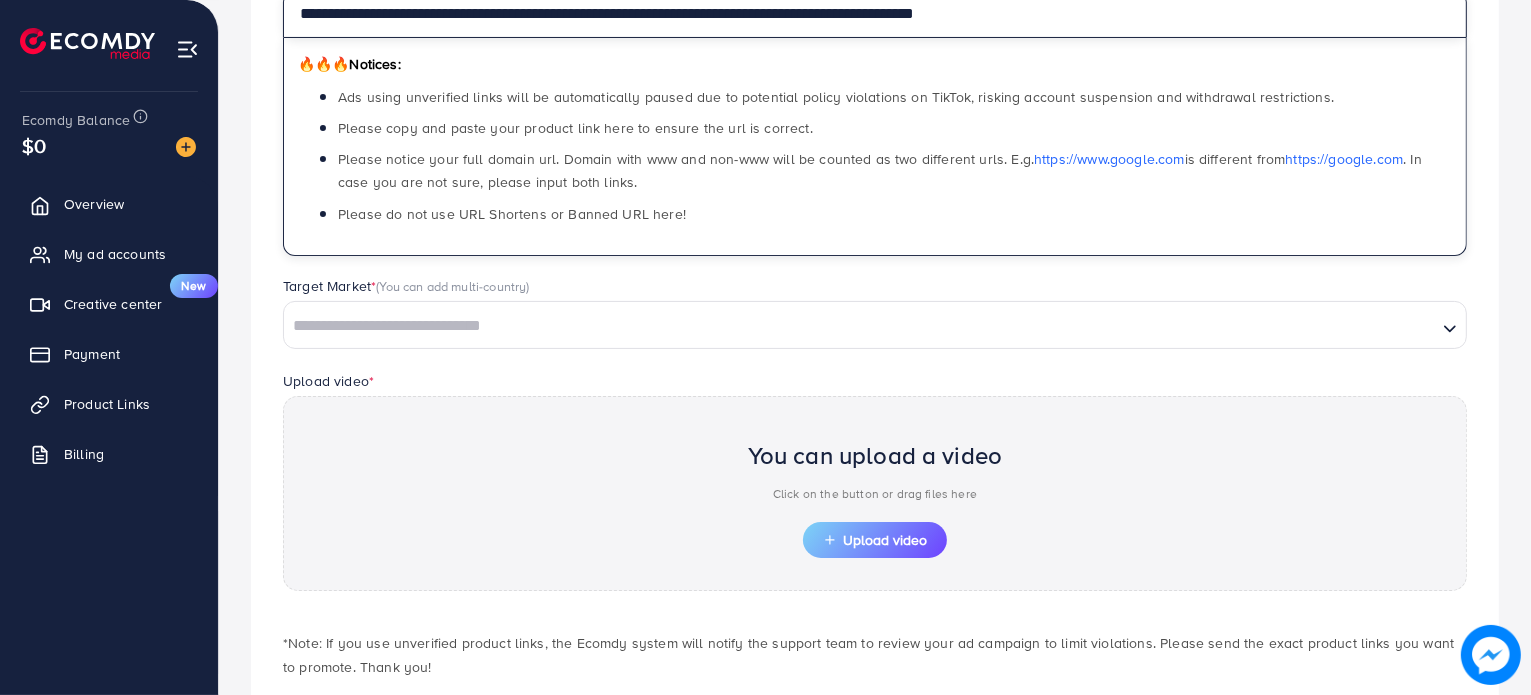 scroll, scrollTop: 300, scrollLeft: 0, axis: vertical 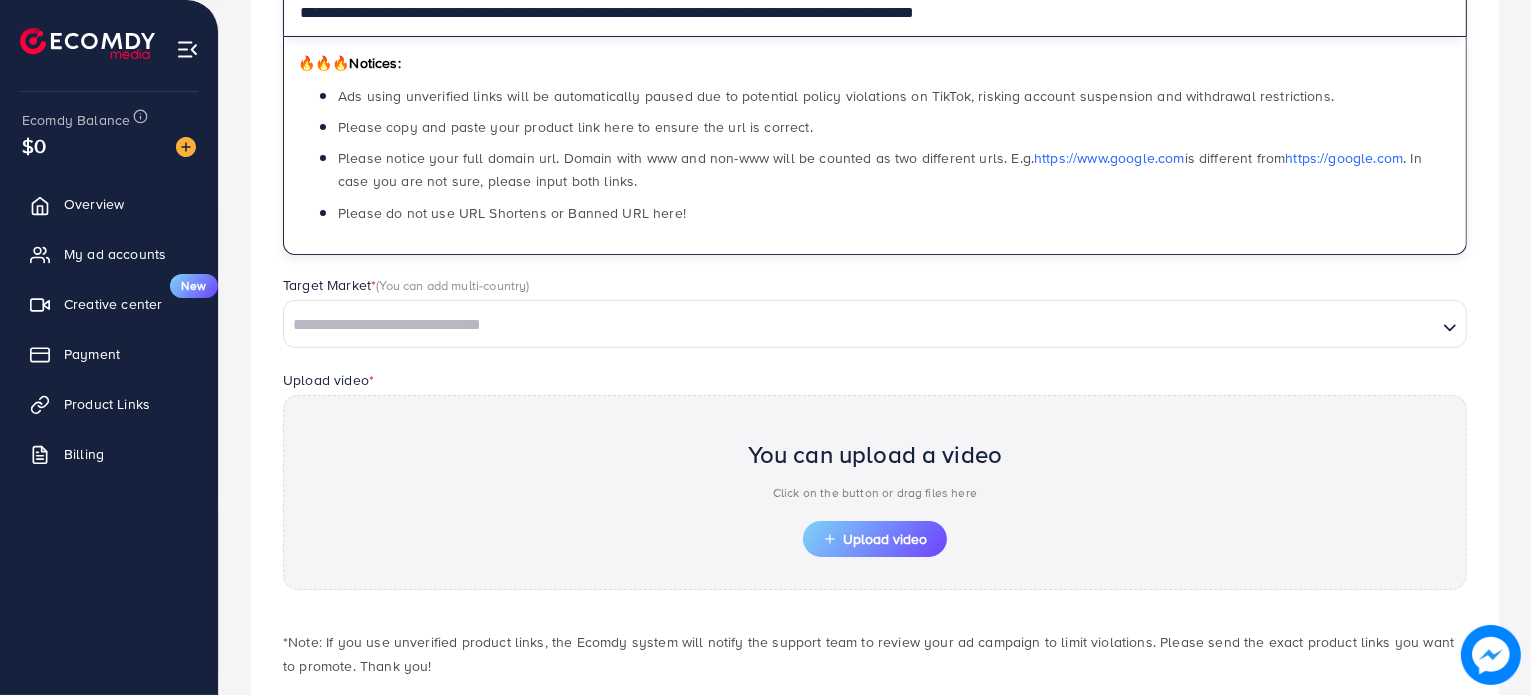 type on "**********" 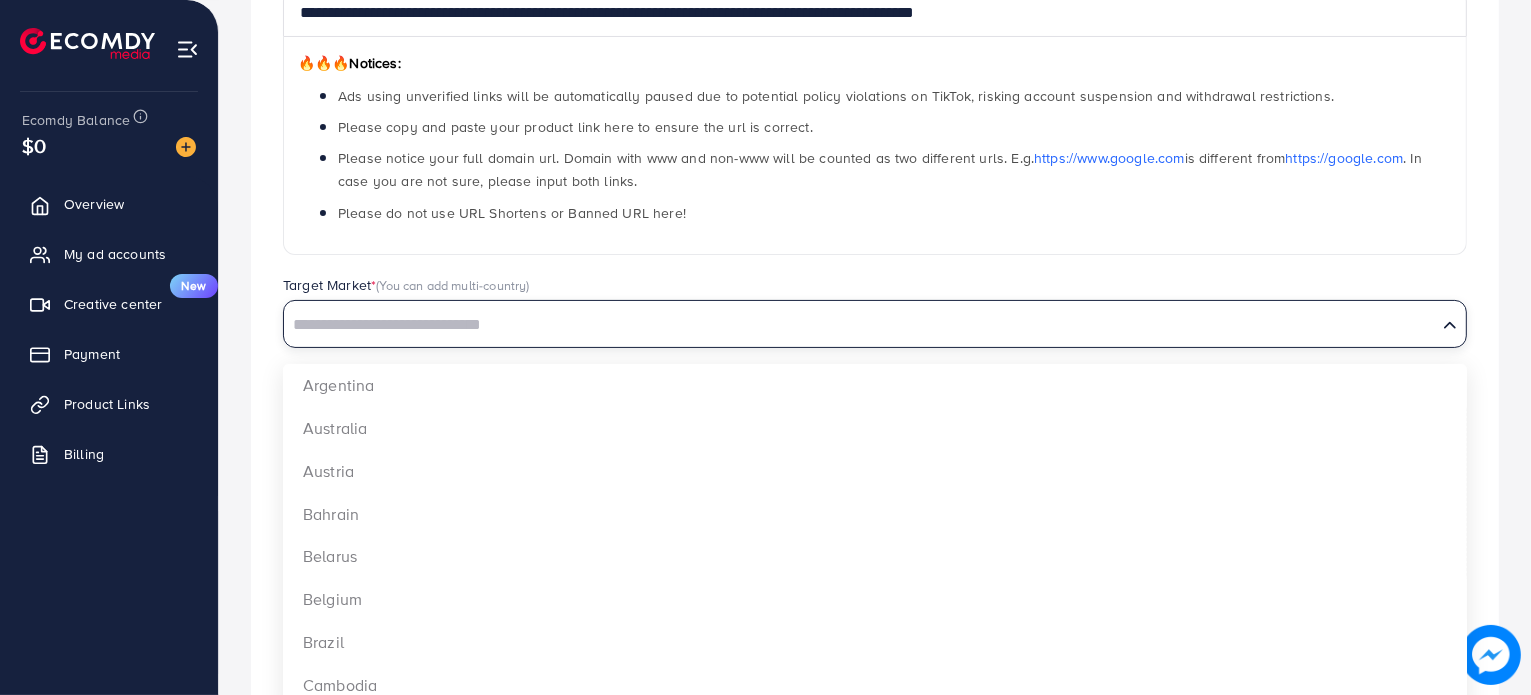 click at bounding box center [860, 325] 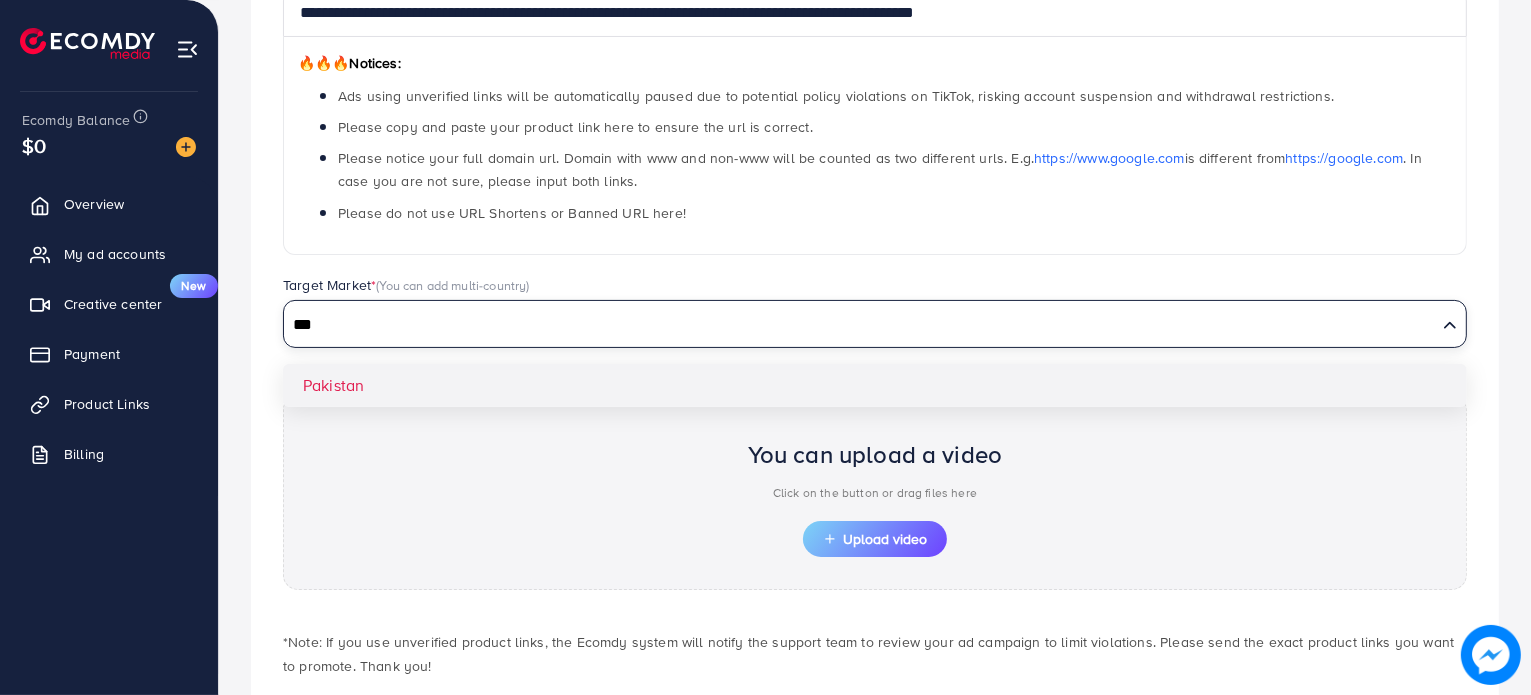 type on "***" 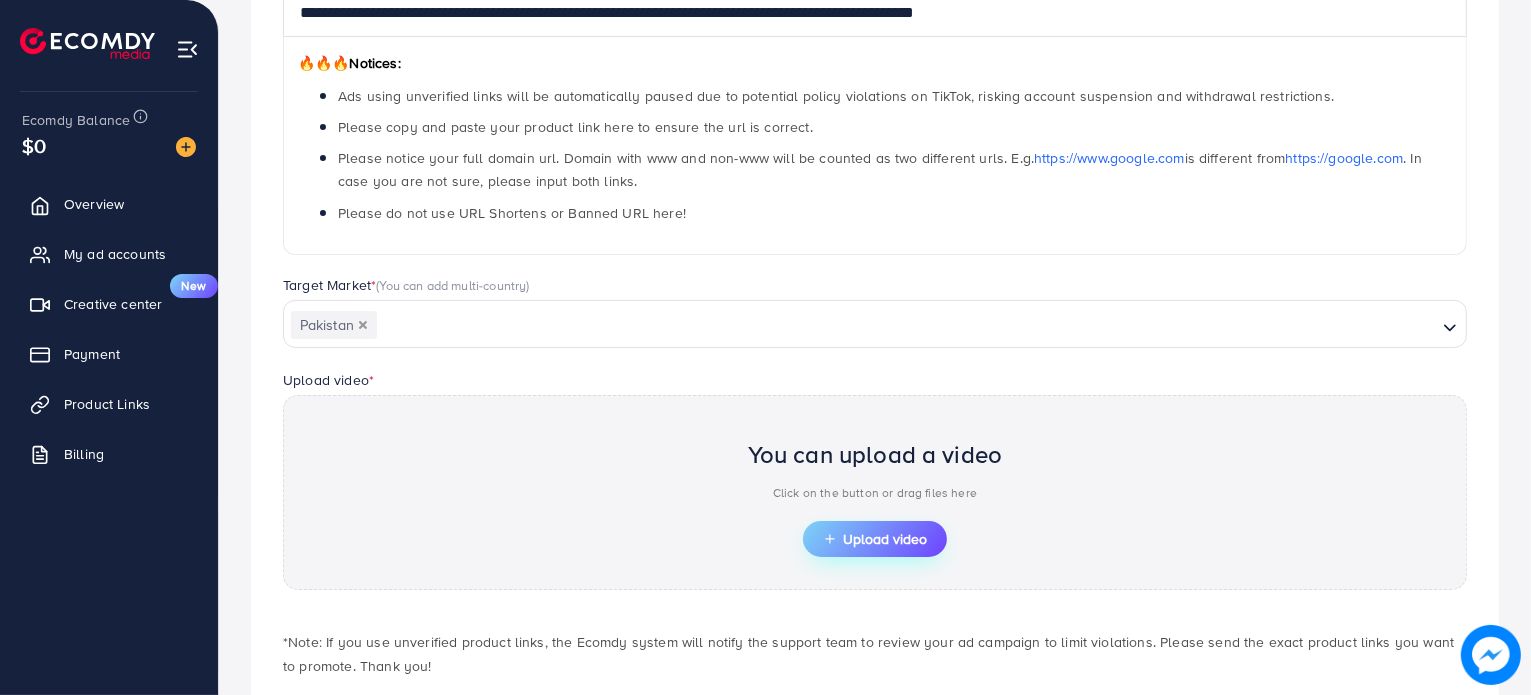 click on "Upload video" at bounding box center [875, 539] 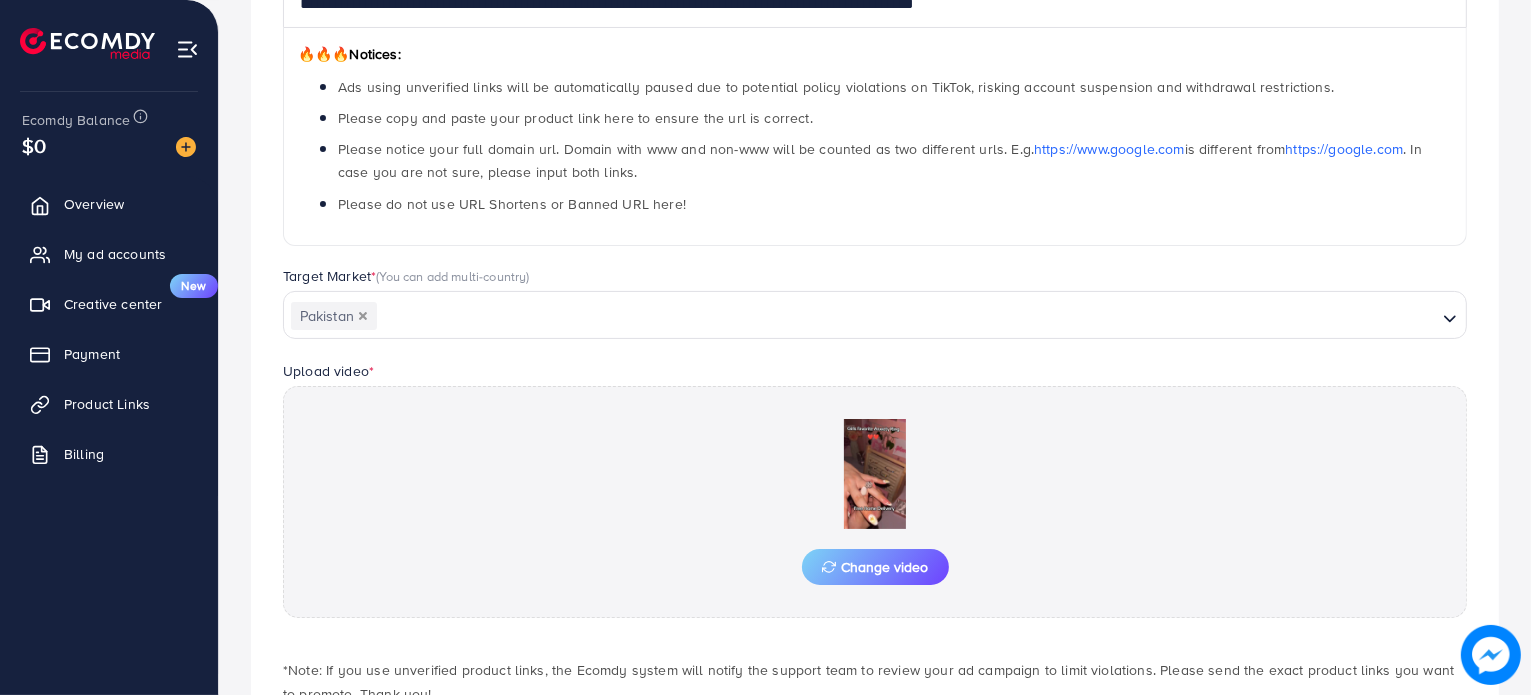 scroll, scrollTop: 442, scrollLeft: 0, axis: vertical 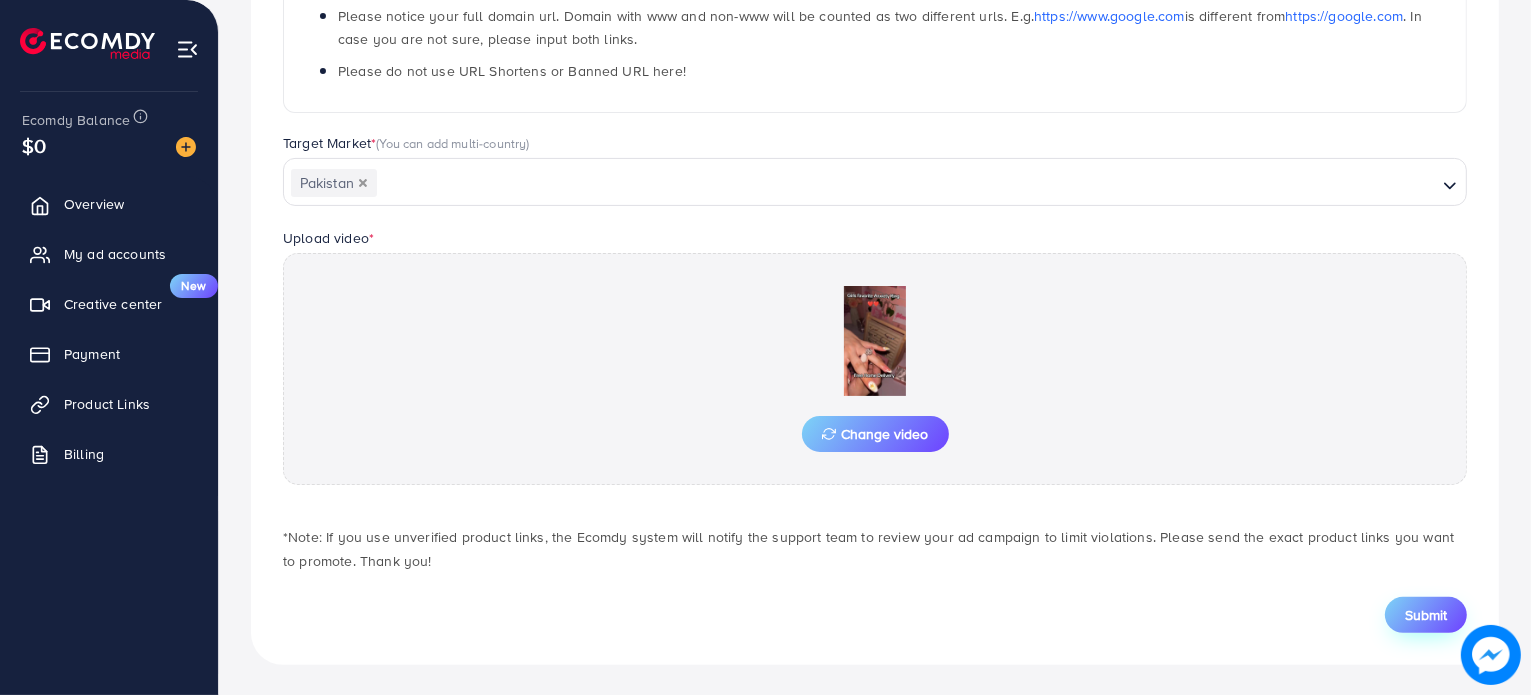 click on "Submit" at bounding box center (1426, 615) 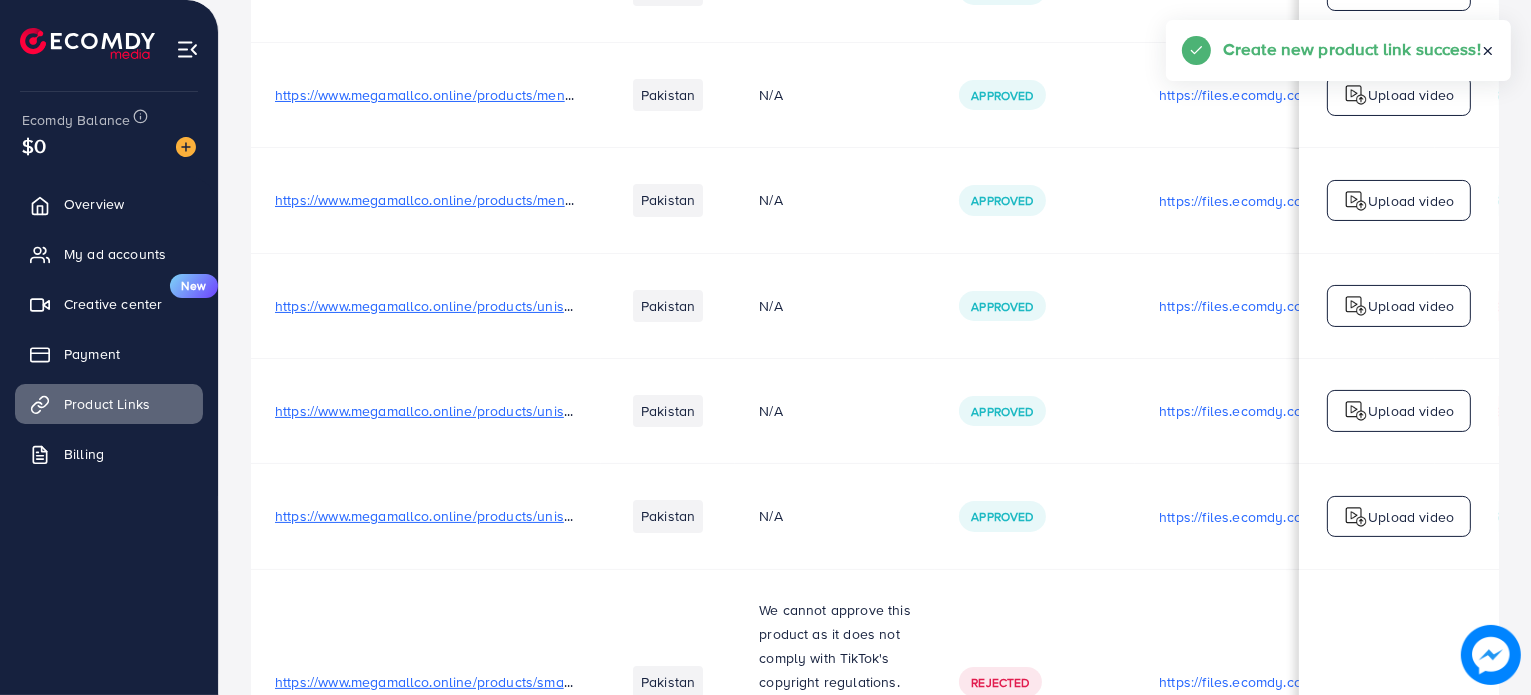 scroll, scrollTop: 0, scrollLeft: 0, axis: both 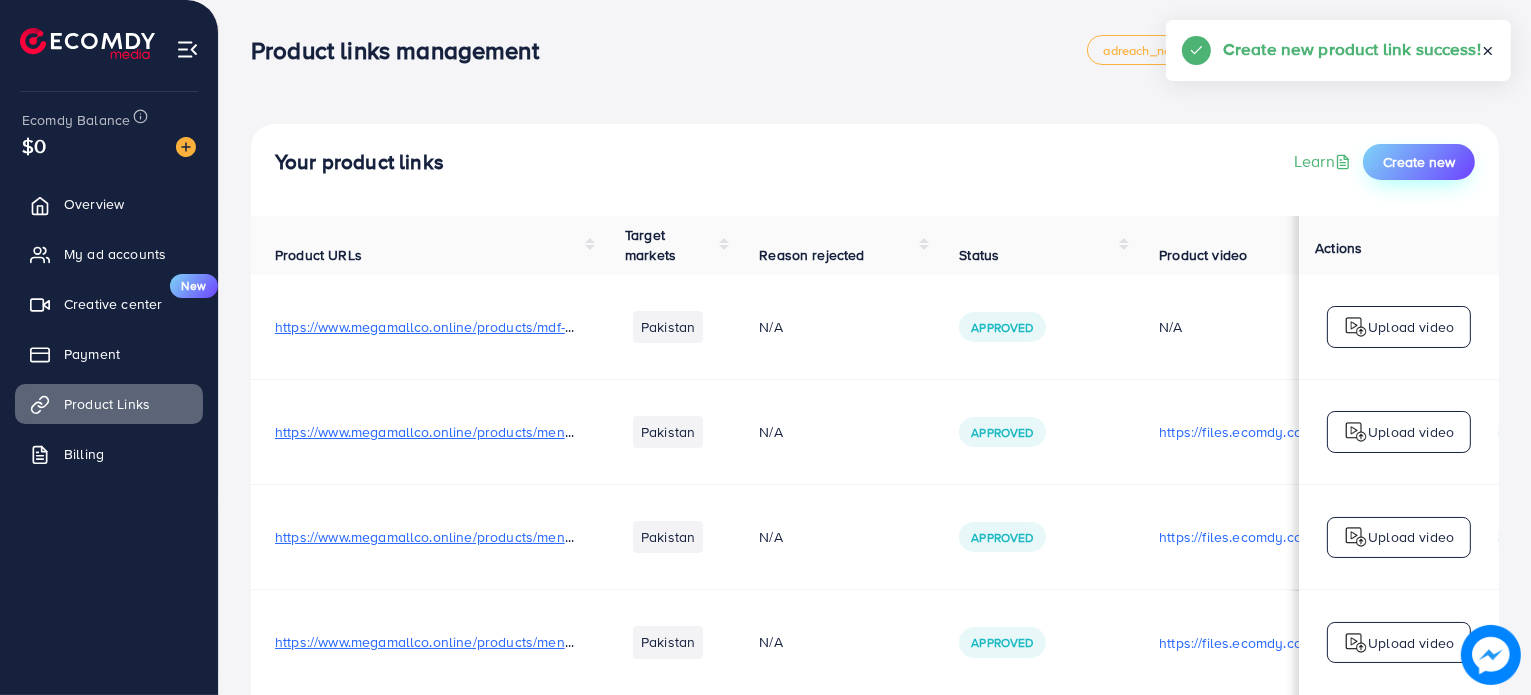 click on "Create new" at bounding box center [1419, 162] 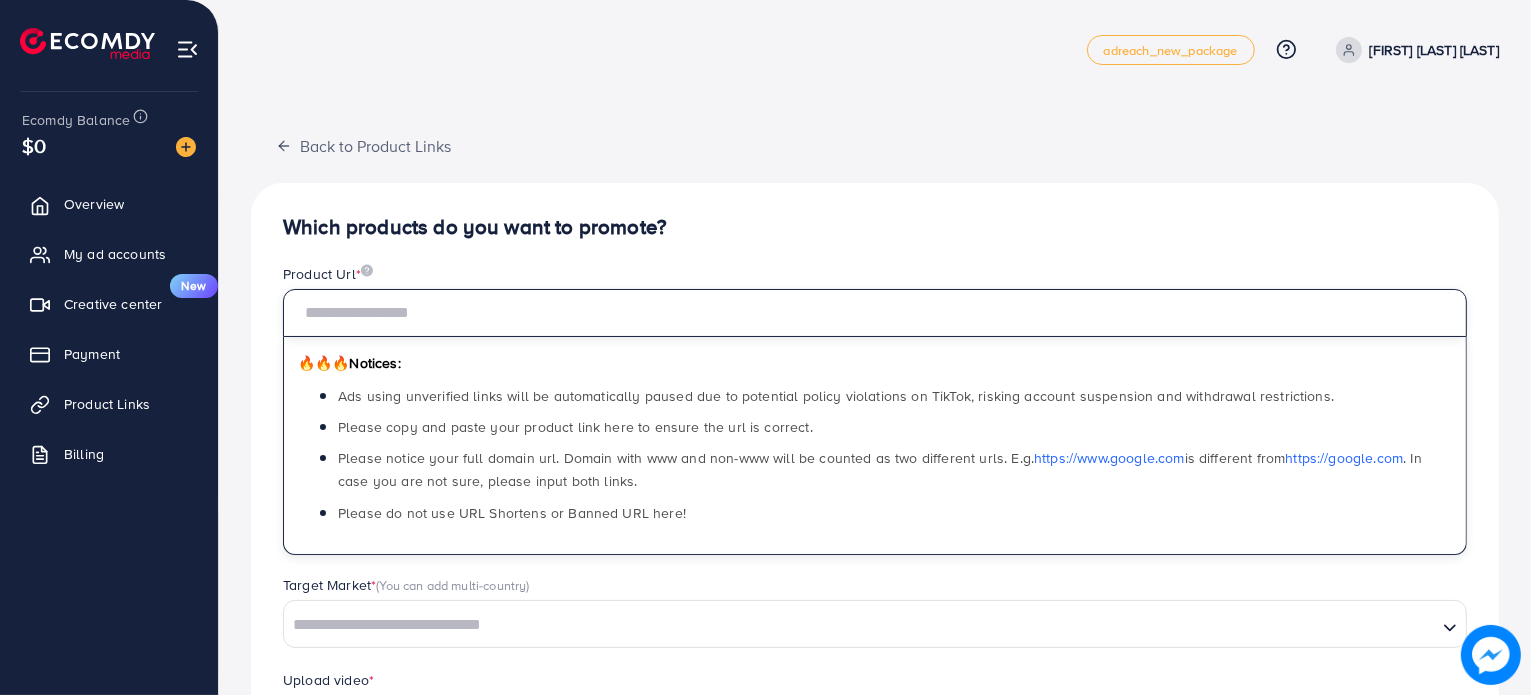 click at bounding box center [875, 313] 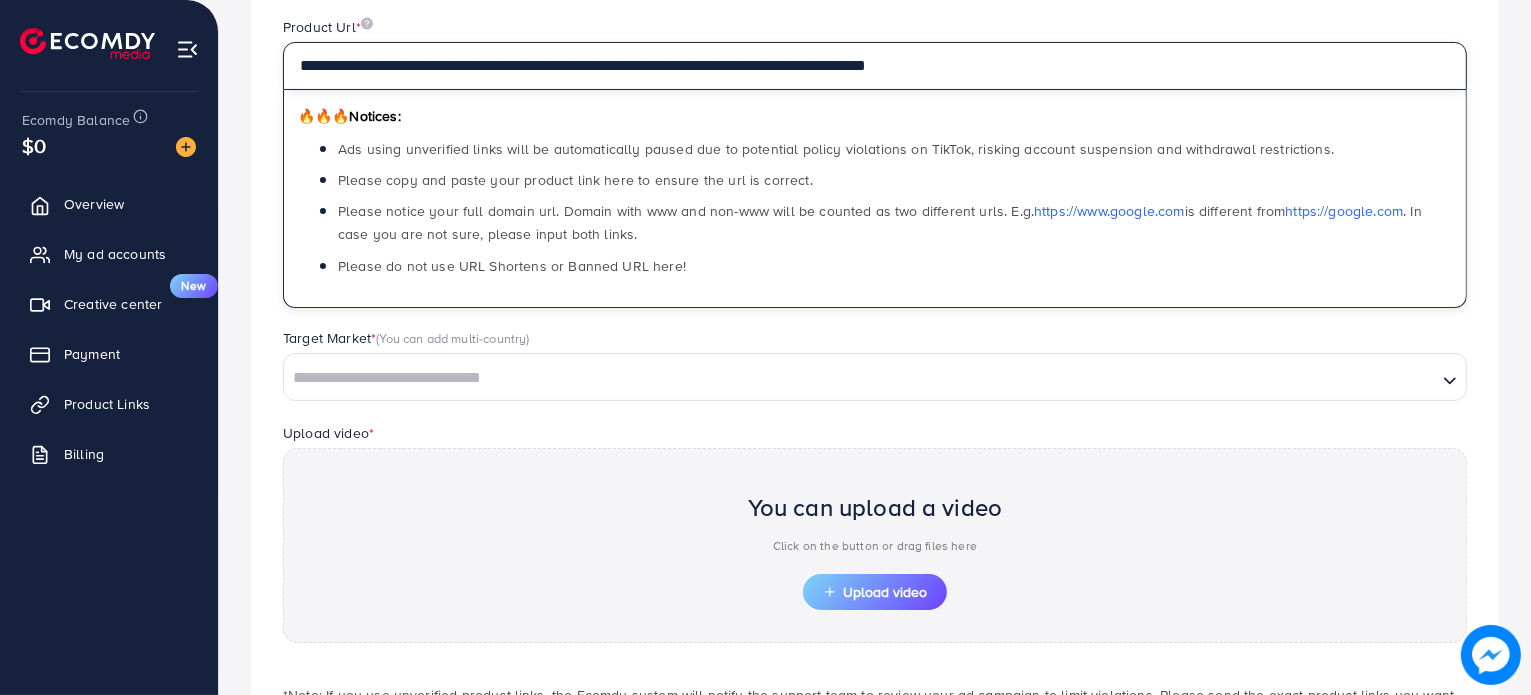 scroll, scrollTop: 258, scrollLeft: 0, axis: vertical 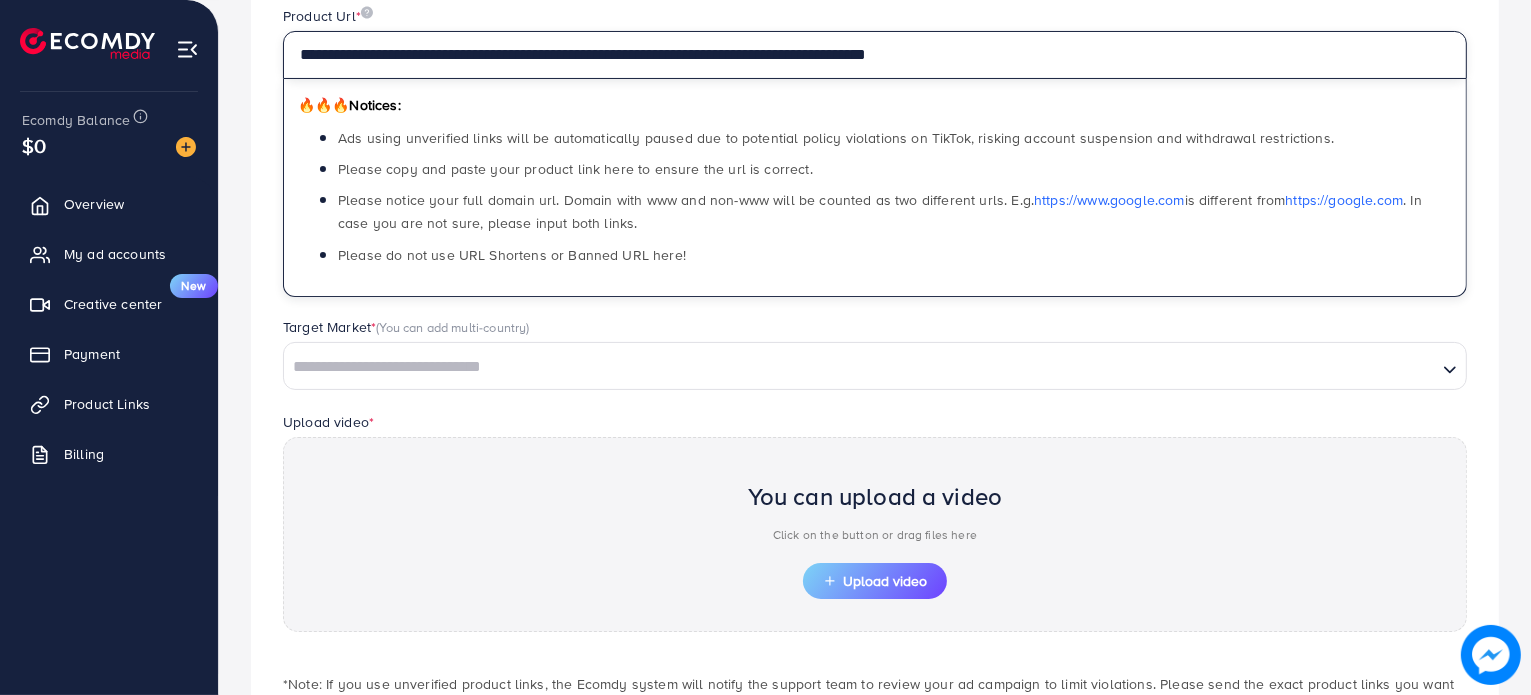 type on "**********" 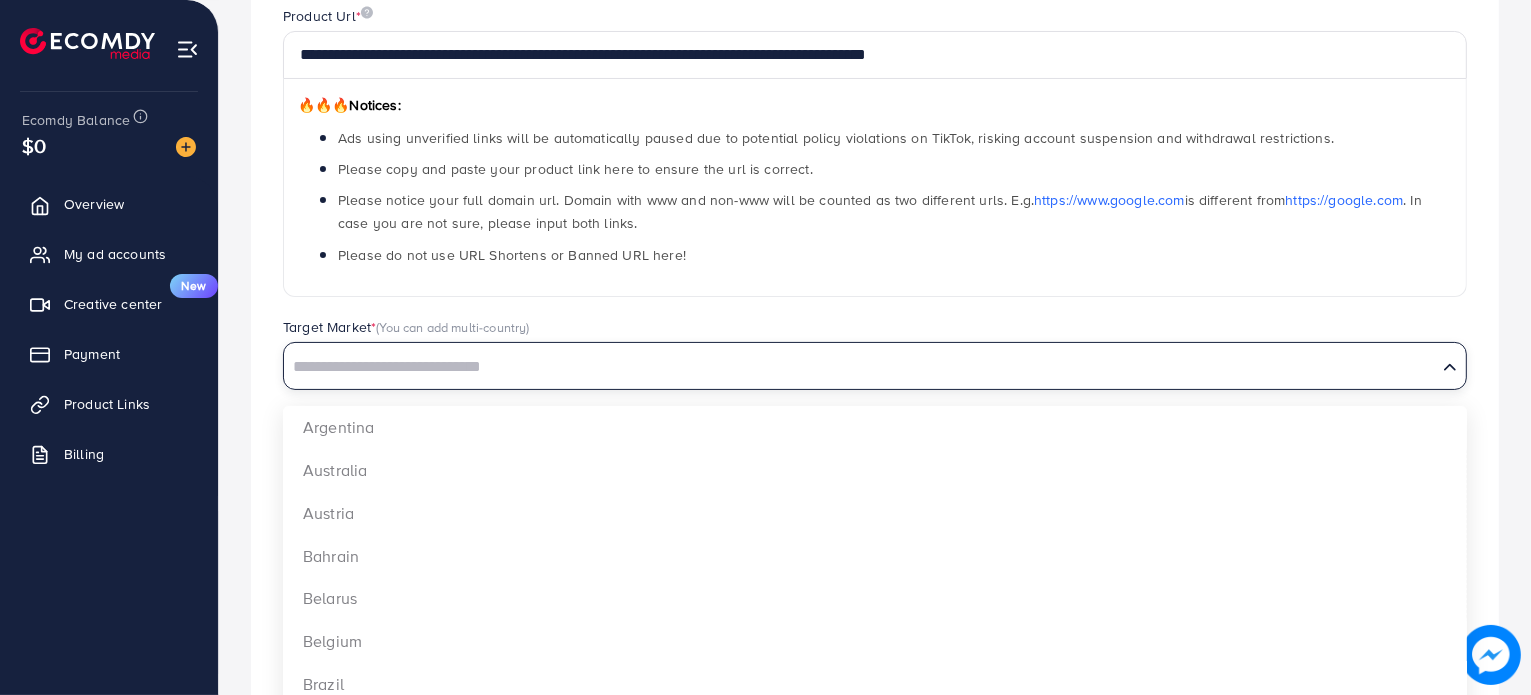 click at bounding box center (860, 367) 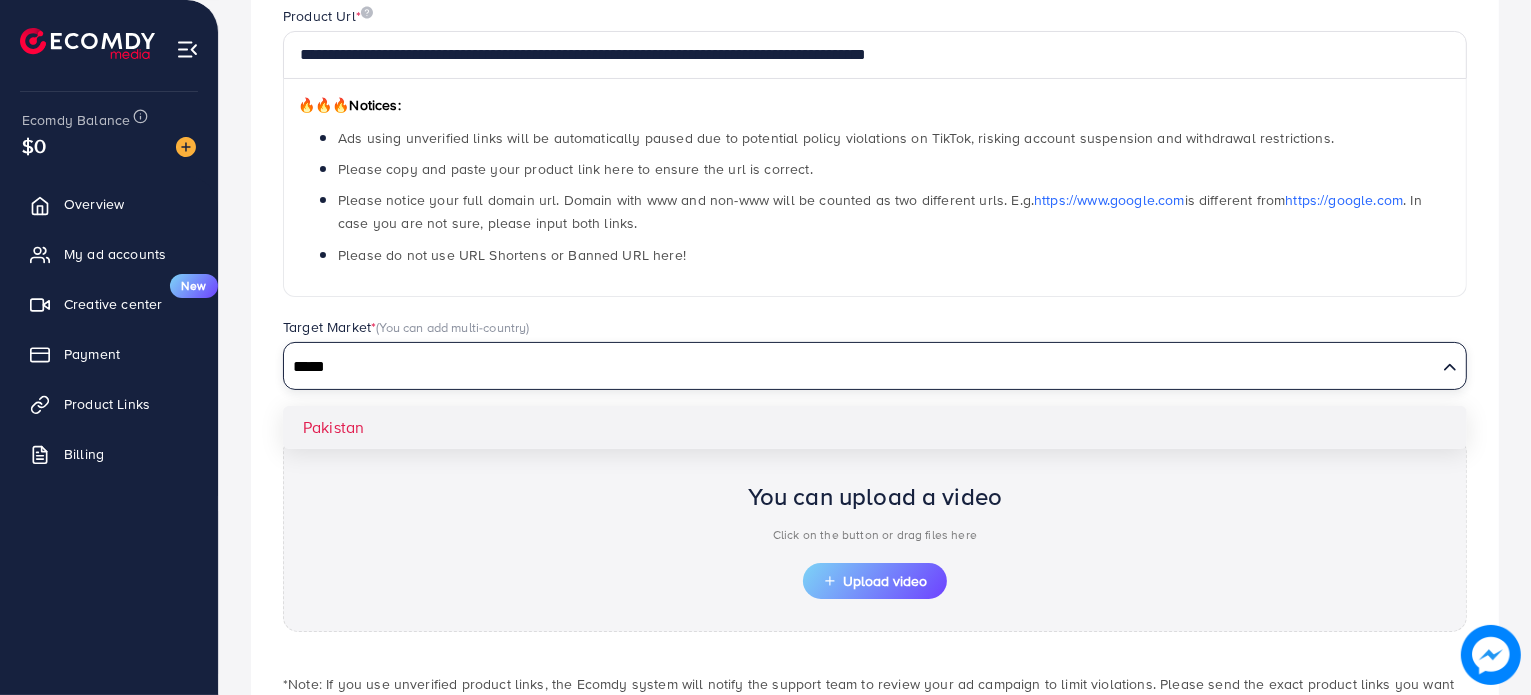 type on "*****" 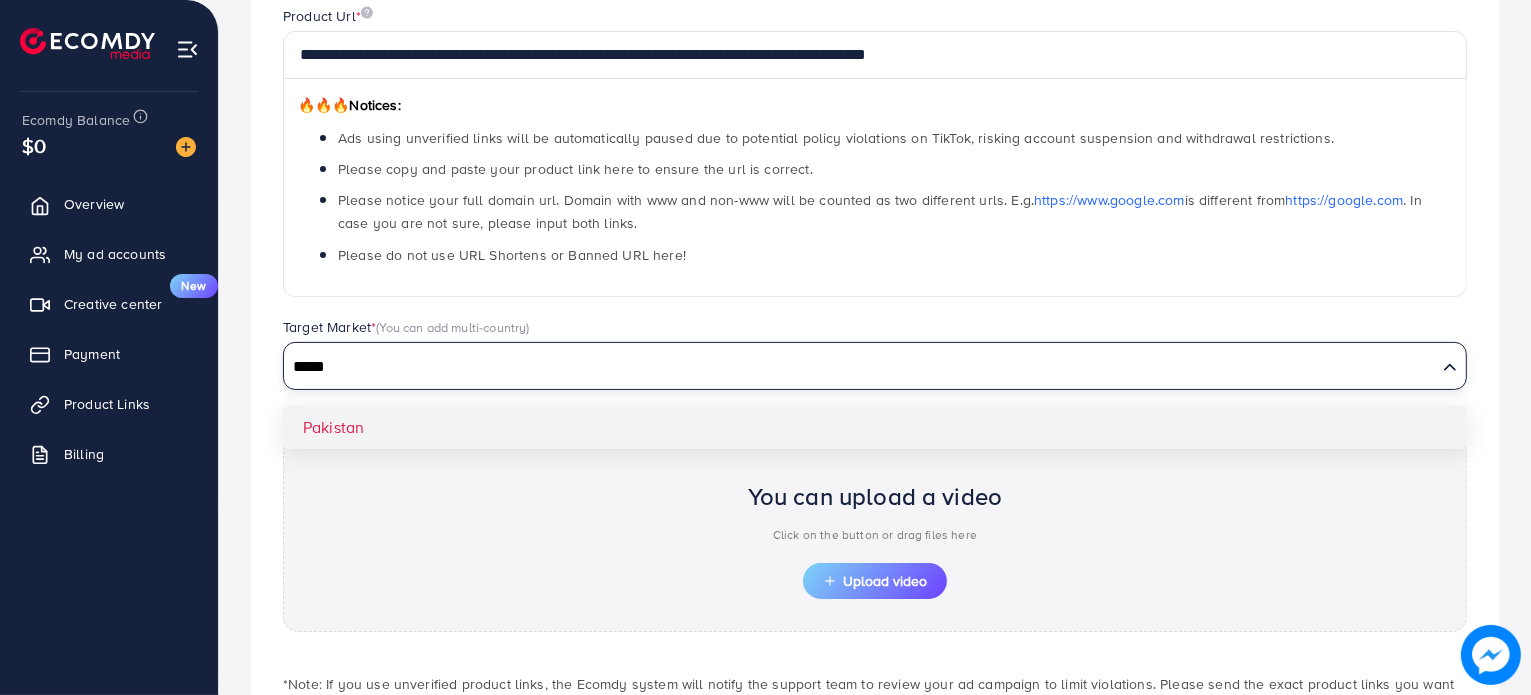 type 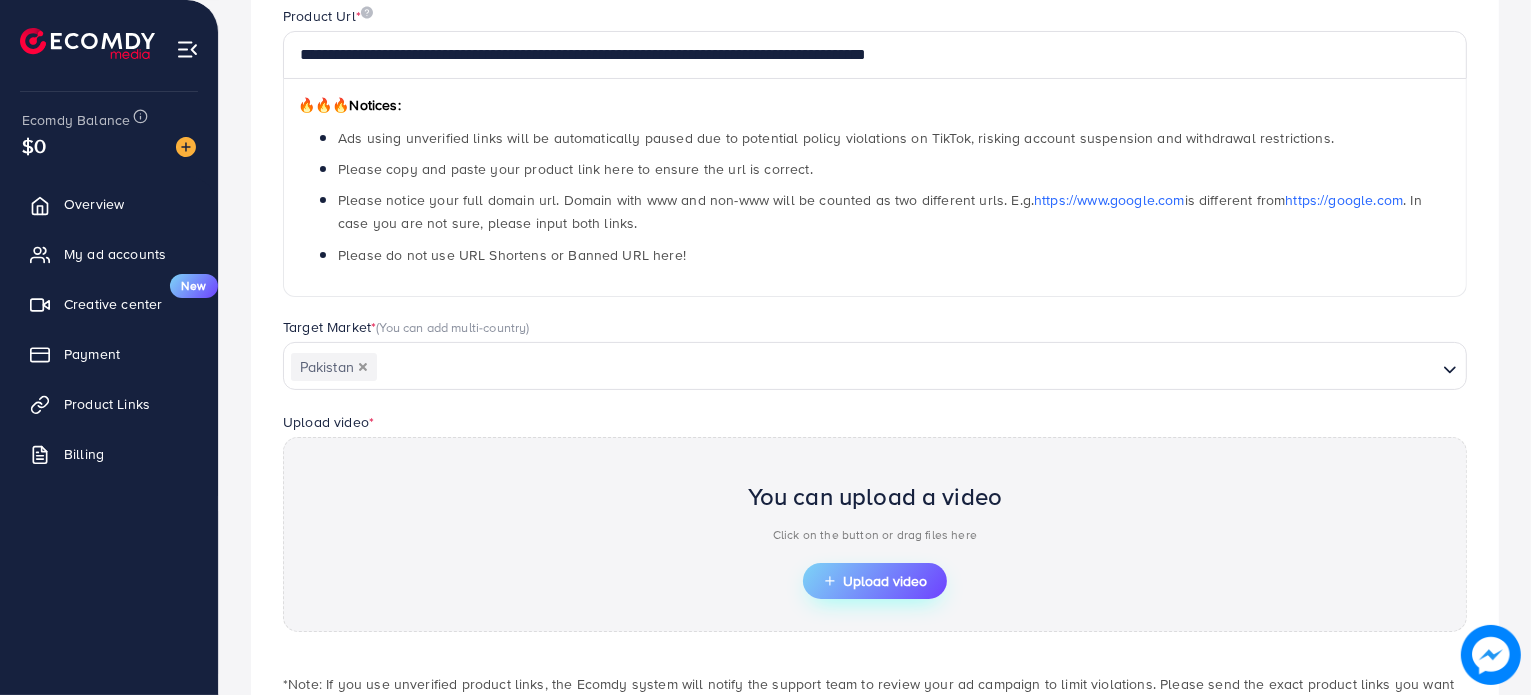 click on "Upload video" at bounding box center (875, 581) 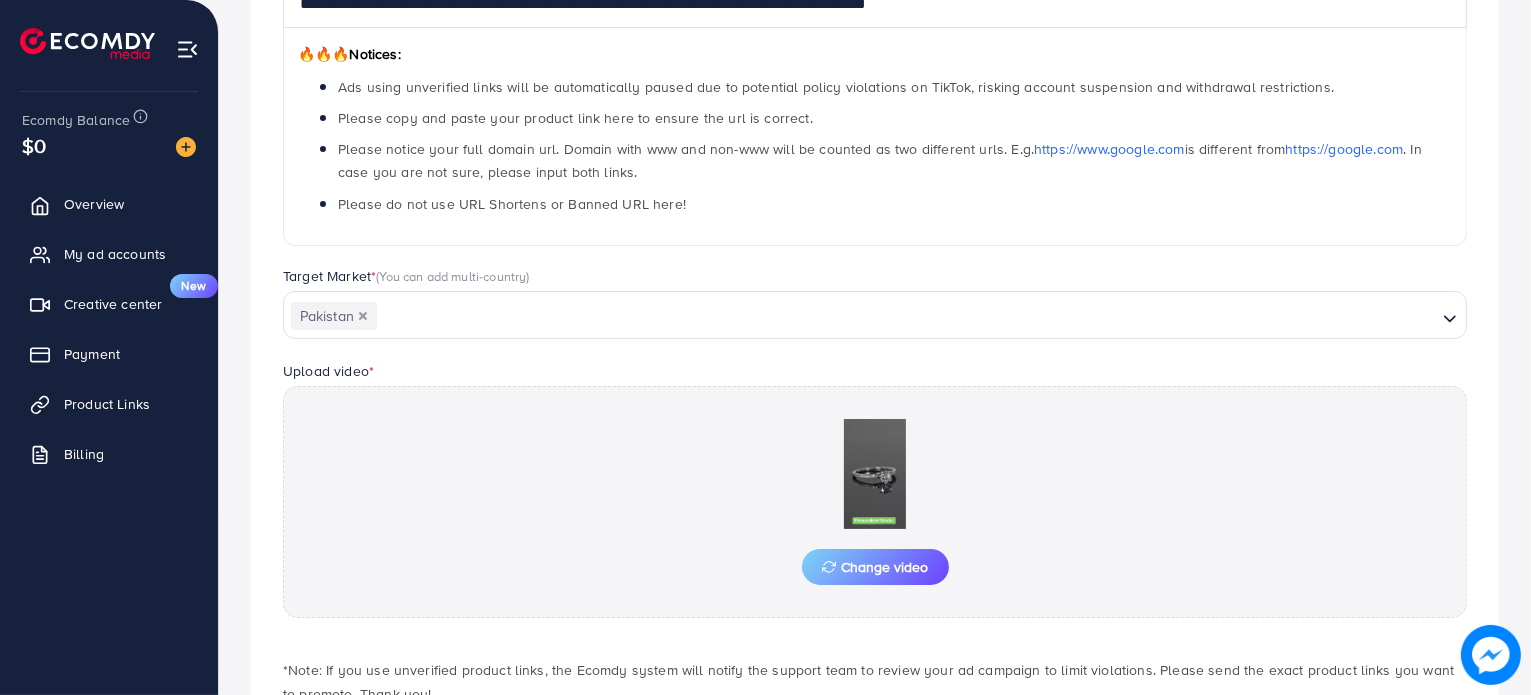scroll, scrollTop: 442, scrollLeft: 0, axis: vertical 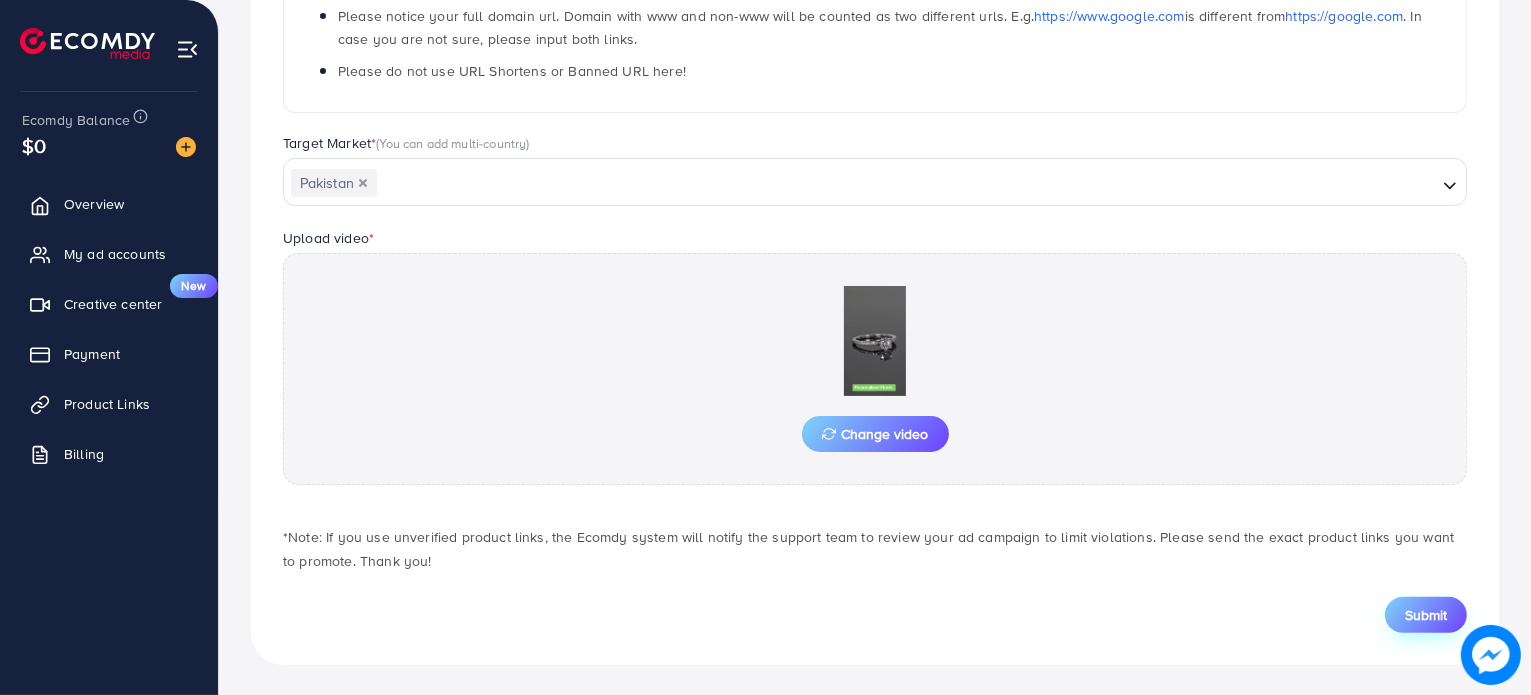 click on "Submit" at bounding box center [1426, 615] 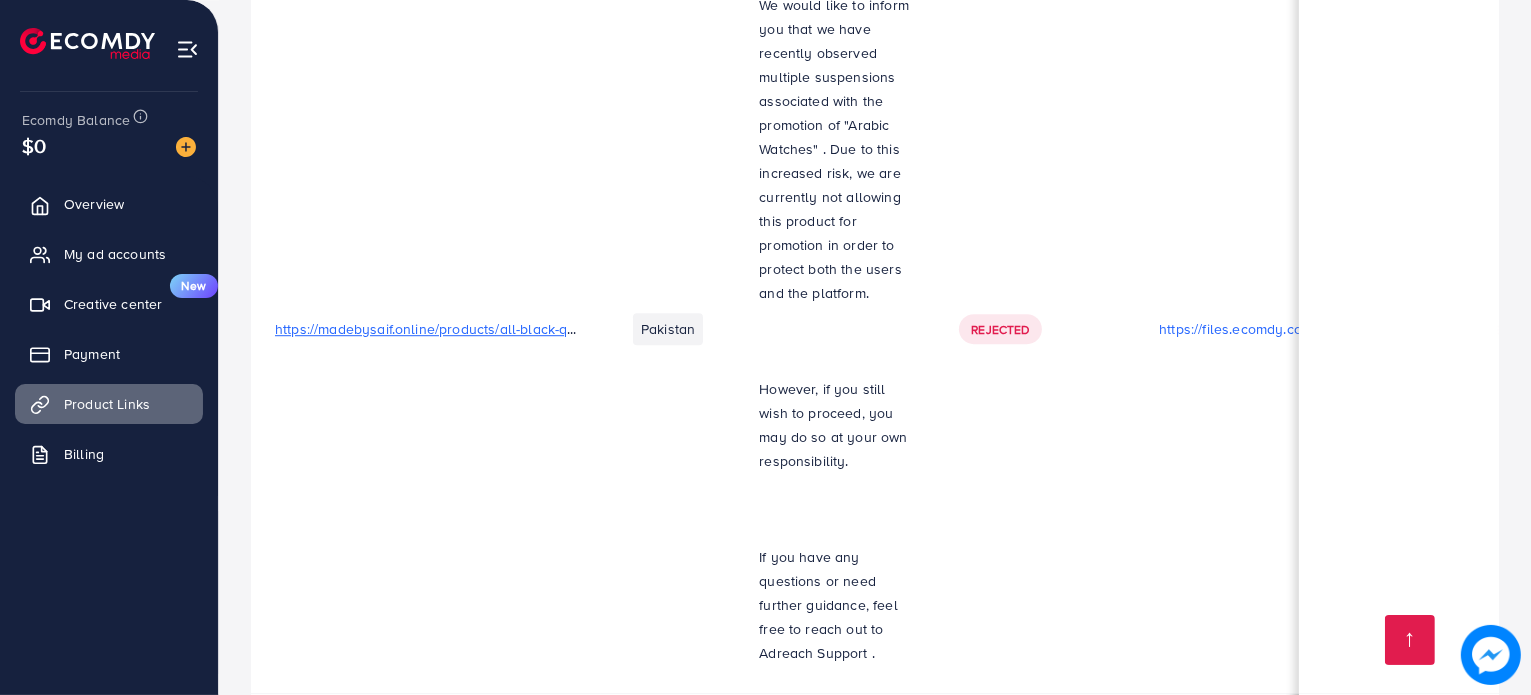 scroll, scrollTop: 13708, scrollLeft: 0, axis: vertical 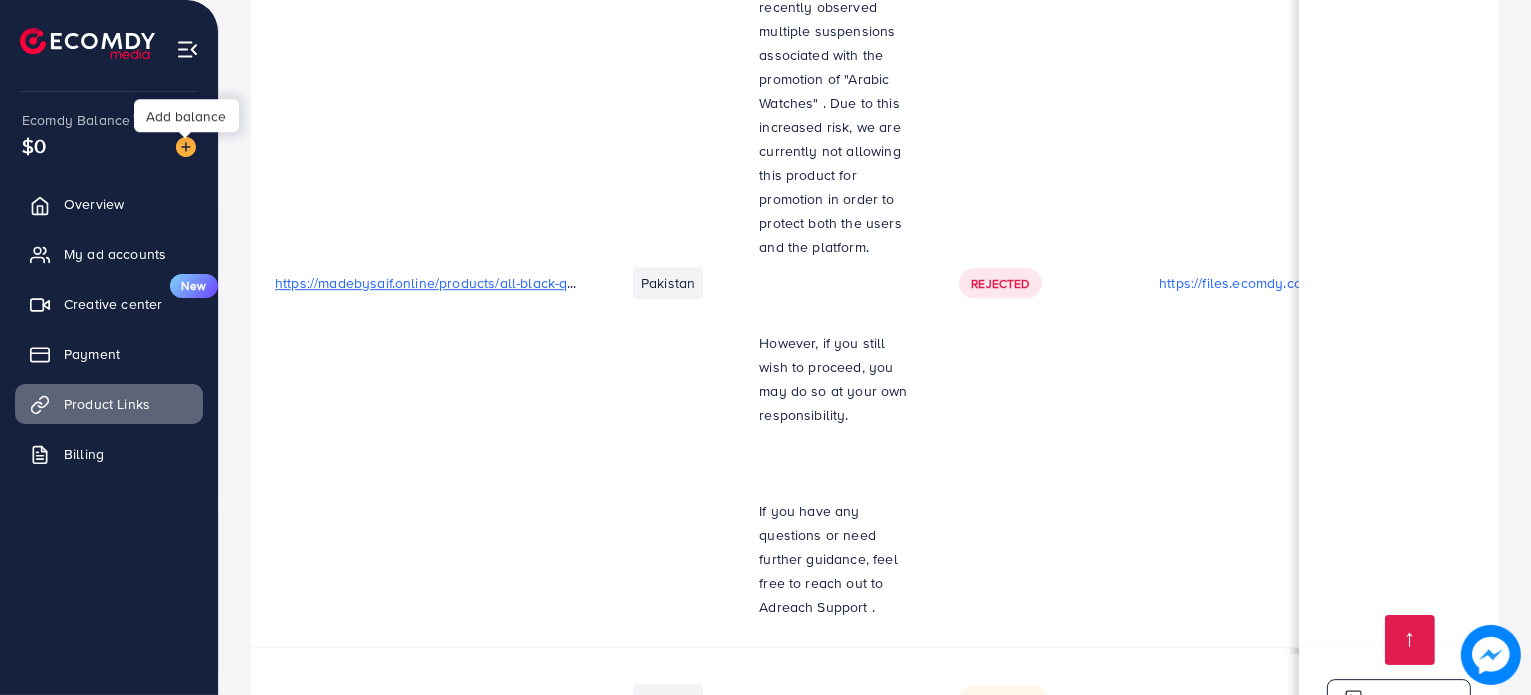 click at bounding box center [186, 147] 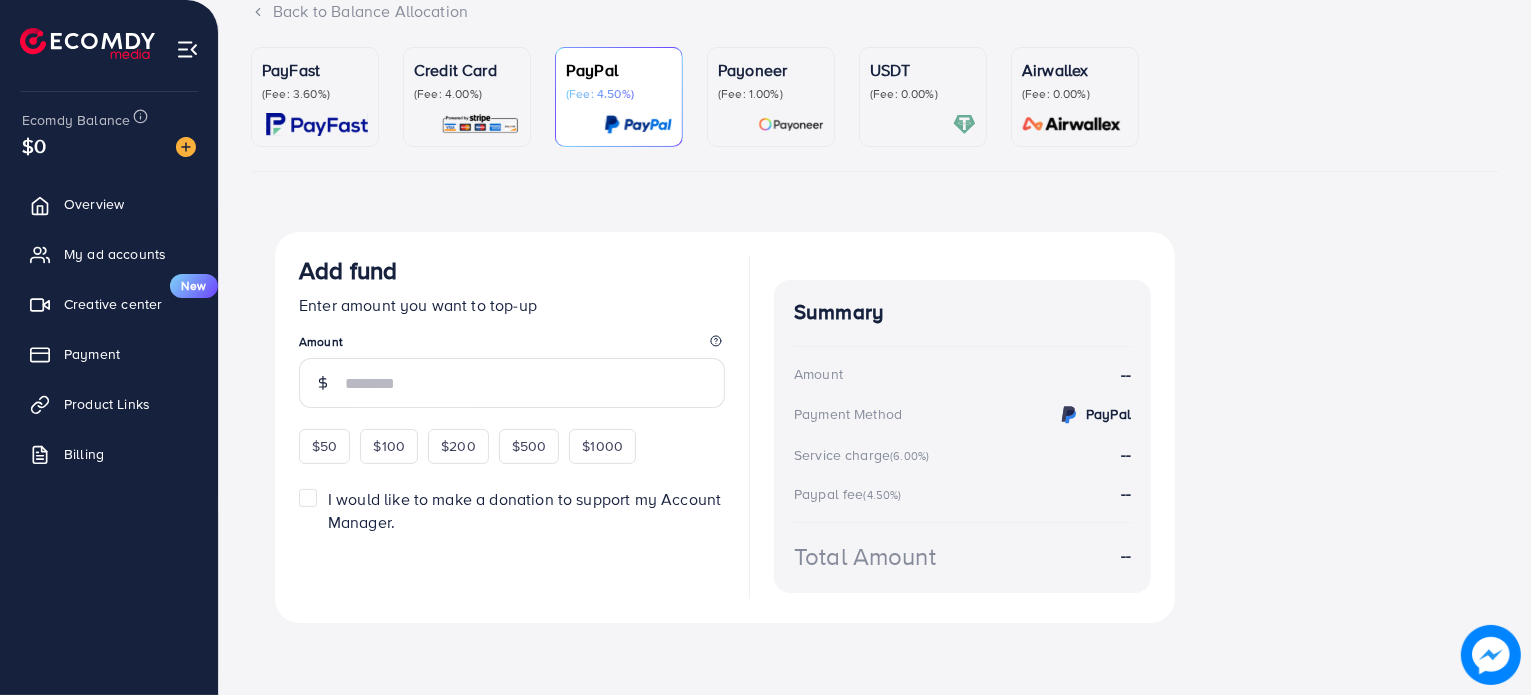 scroll, scrollTop: 0, scrollLeft: 0, axis: both 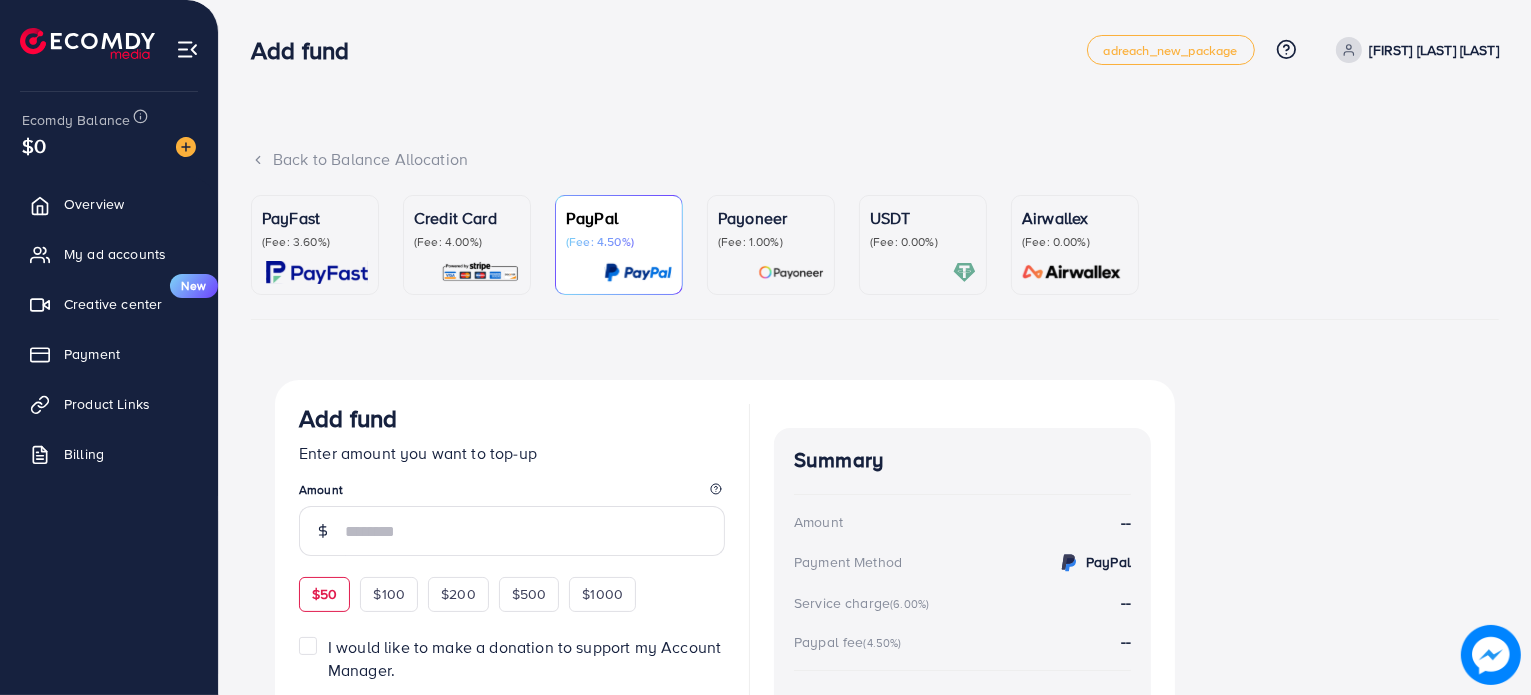 click on "$50" at bounding box center [324, 594] 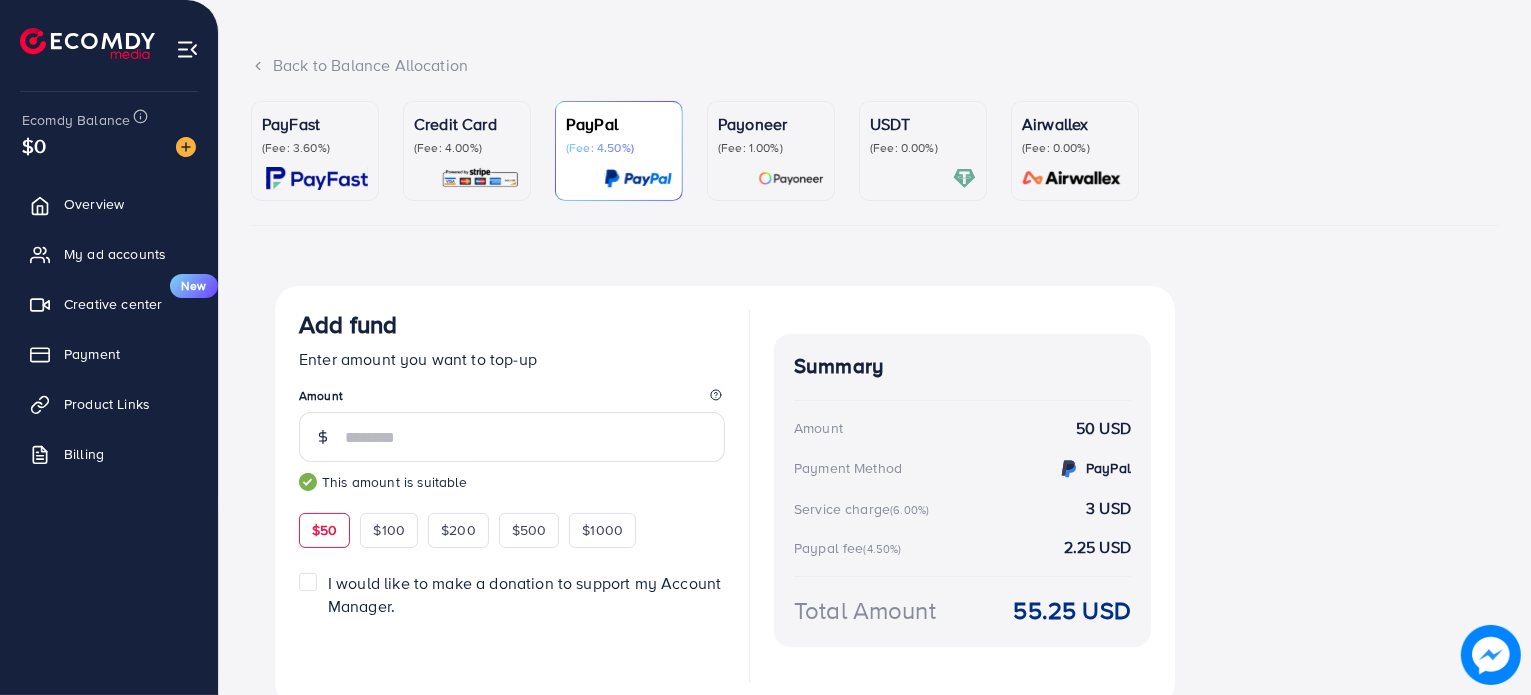 scroll, scrollTop: 176, scrollLeft: 0, axis: vertical 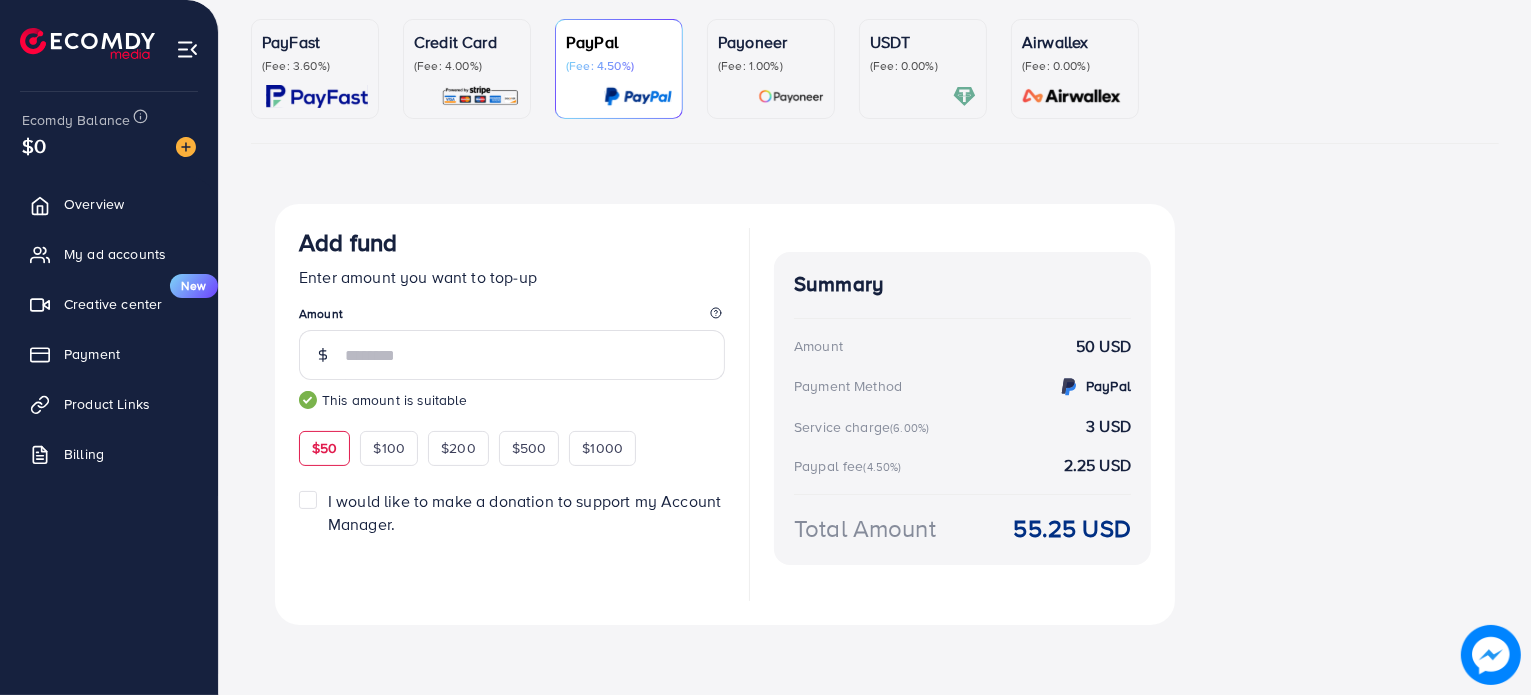 click on "(Fee: 3.60%)" at bounding box center [315, 66] 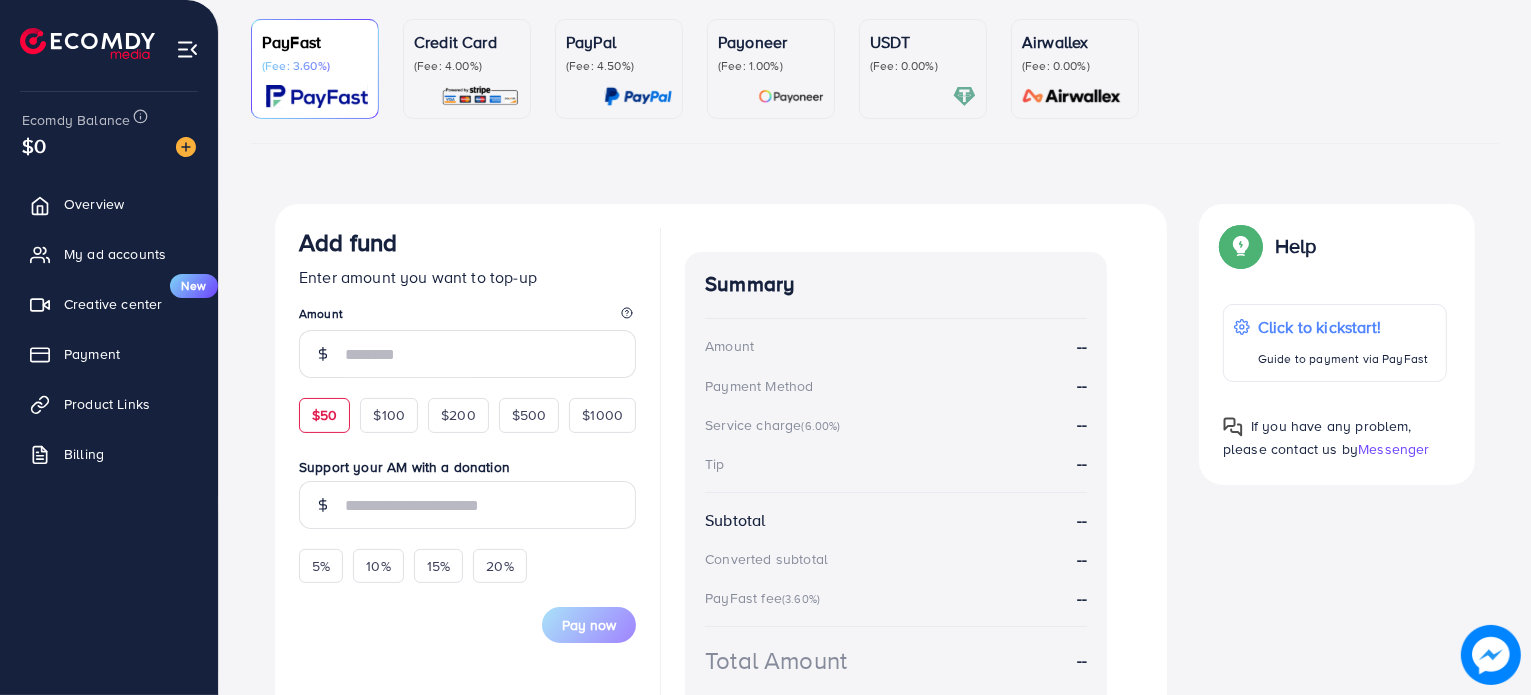 click on "$50" at bounding box center [324, 415] 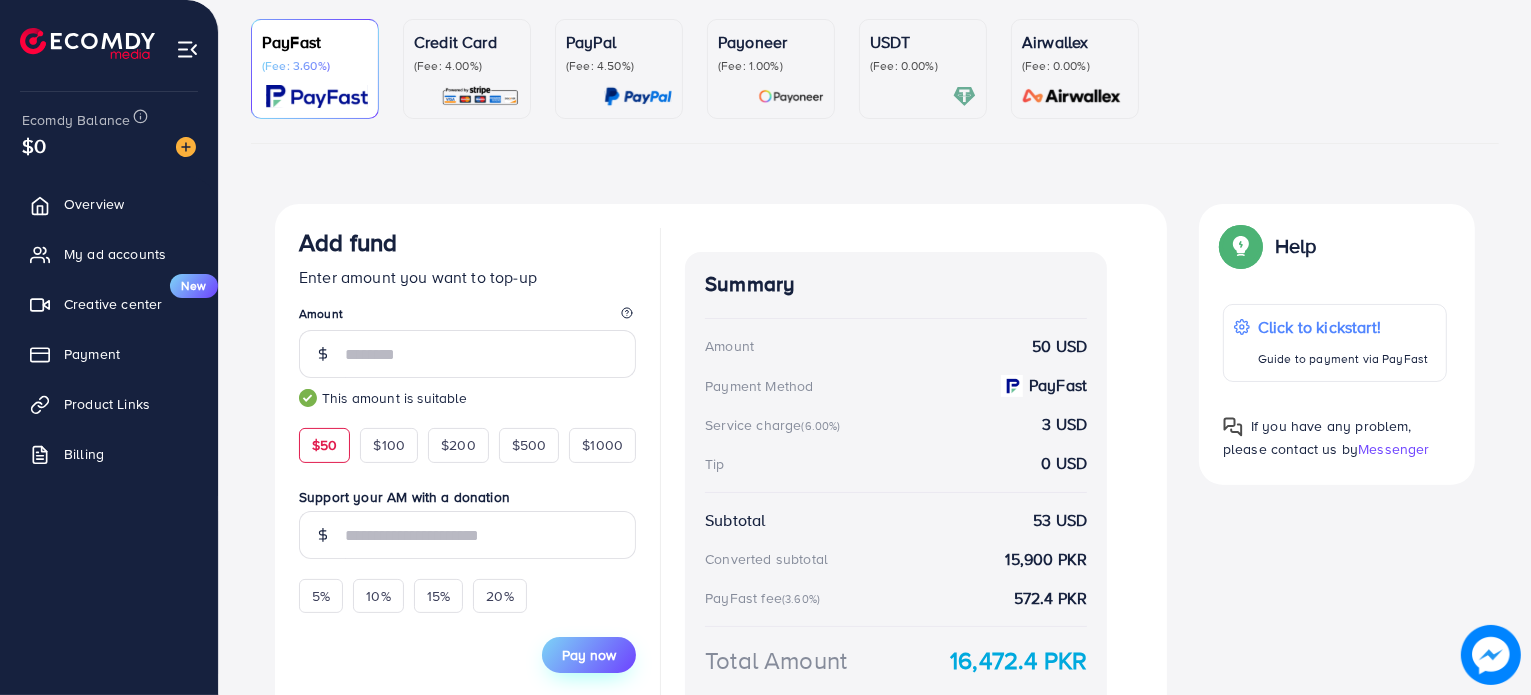 click on "Pay now" at bounding box center (589, 655) 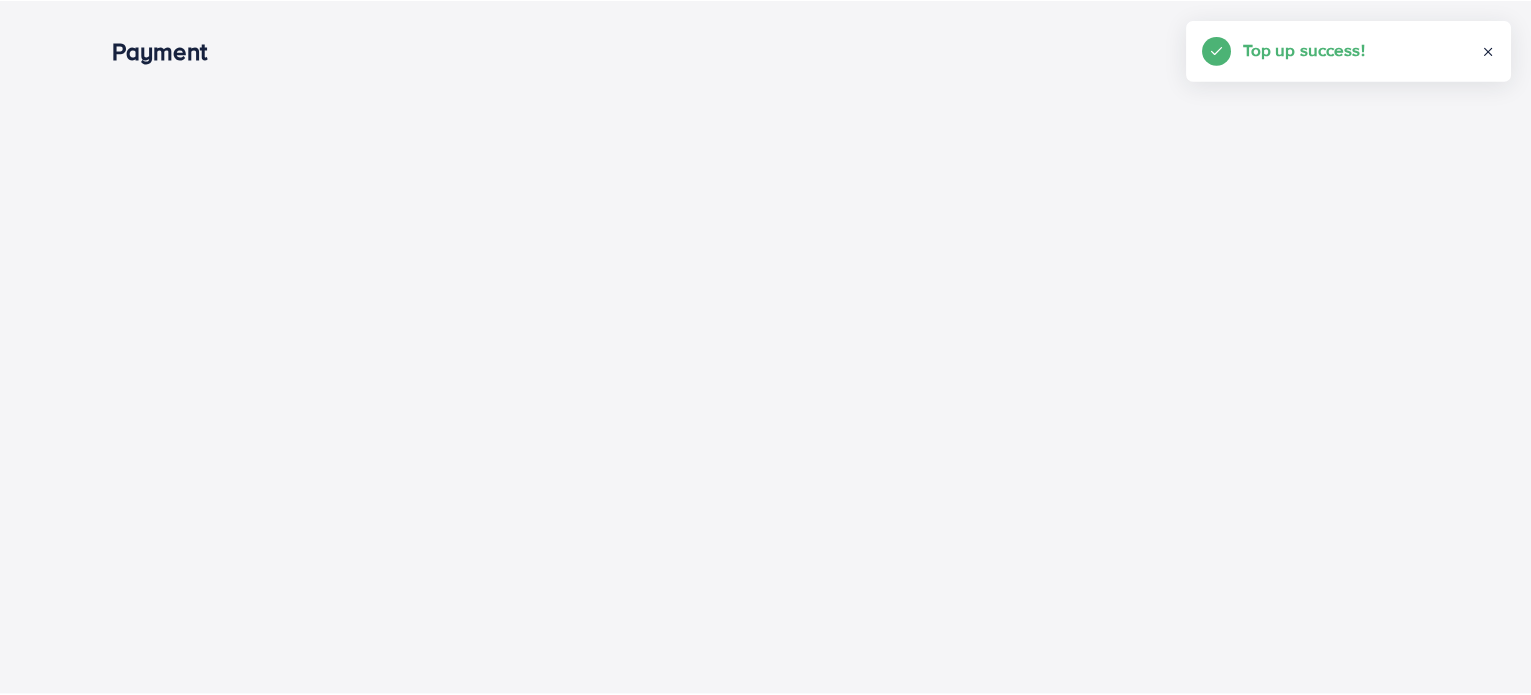 scroll, scrollTop: 0, scrollLeft: 0, axis: both 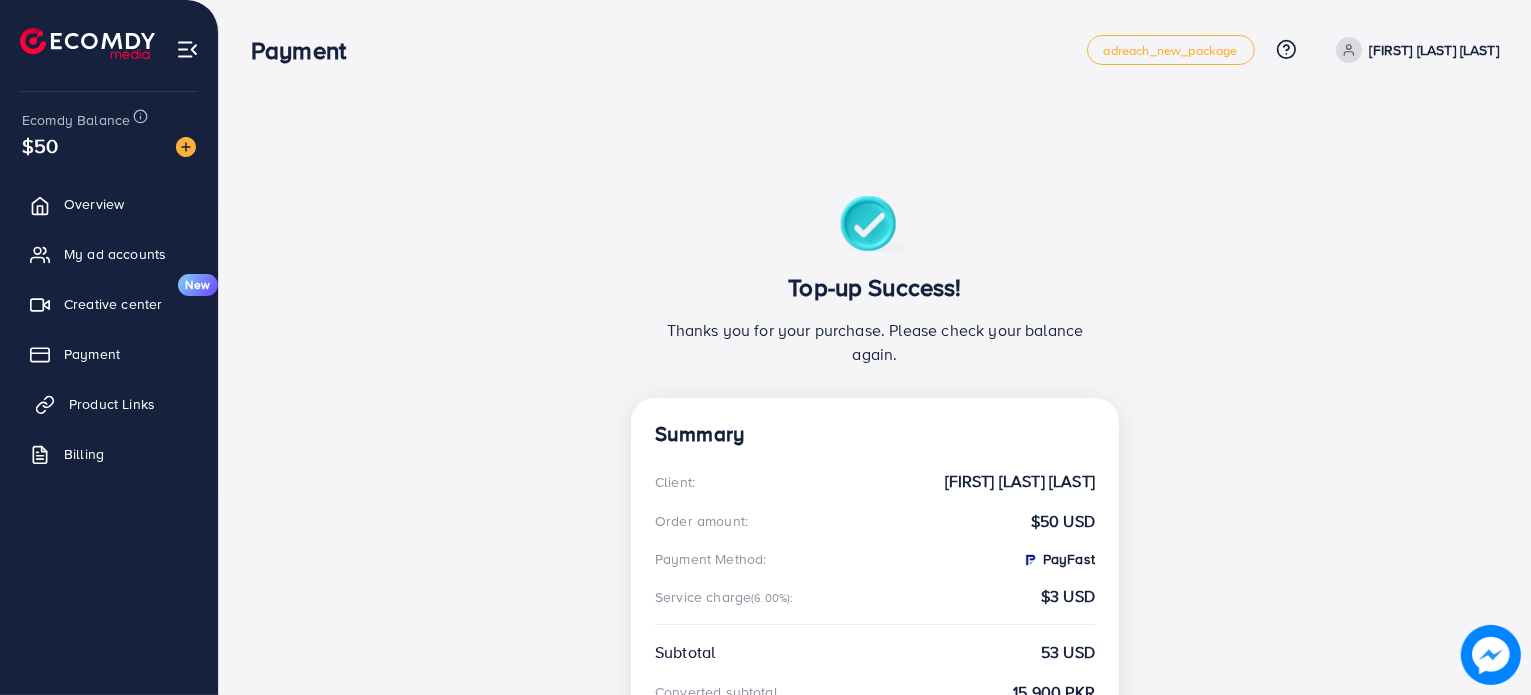 click on "Product Links" at bounding box center [112, 404] 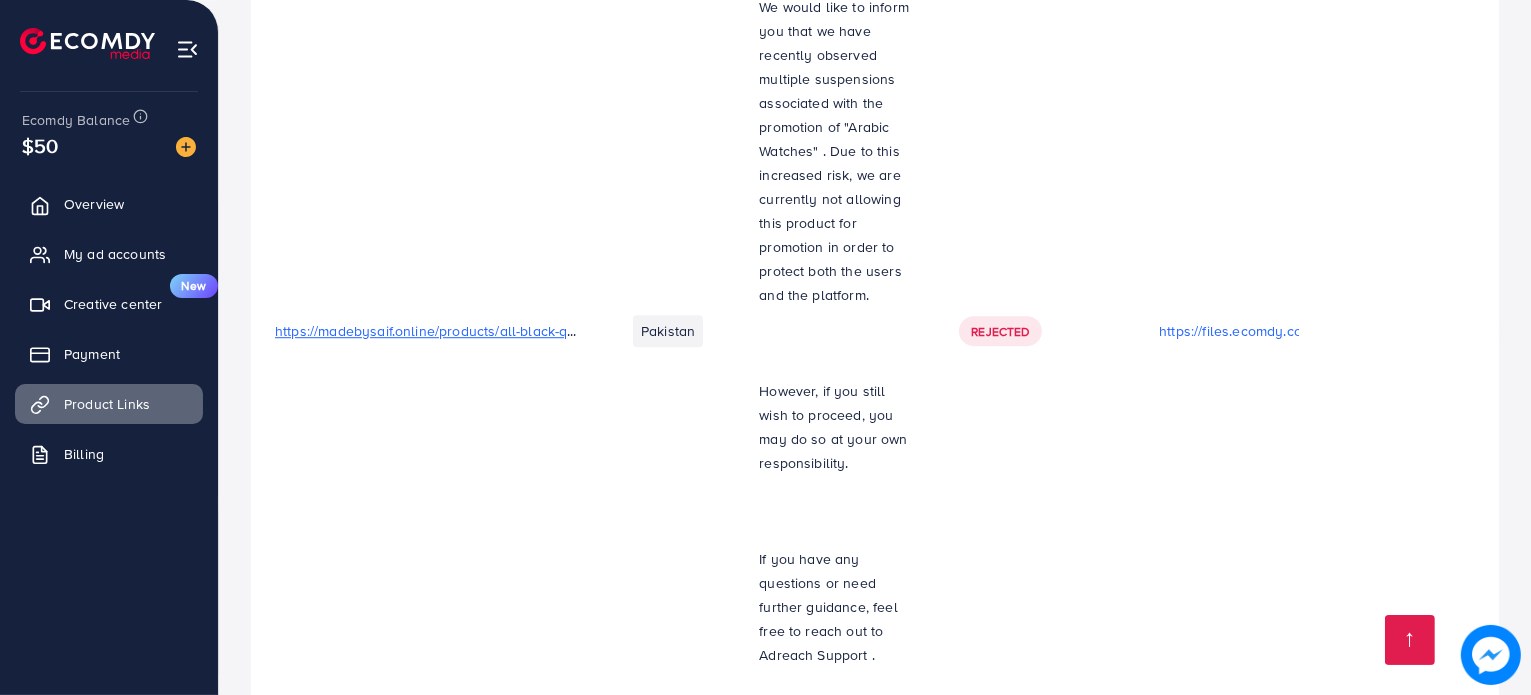 scroll, scrollTop: 13708, scrollLeft: 0, axis: vertical 